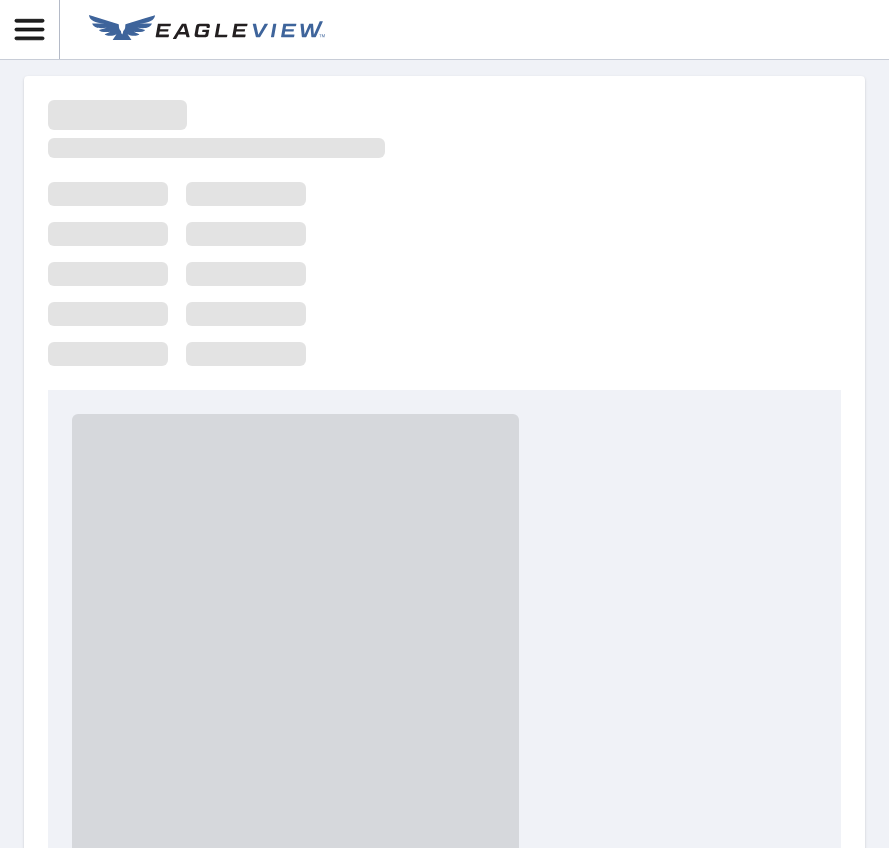 scroll, scrollTop: 0, scrollLeft: 0, axis: both 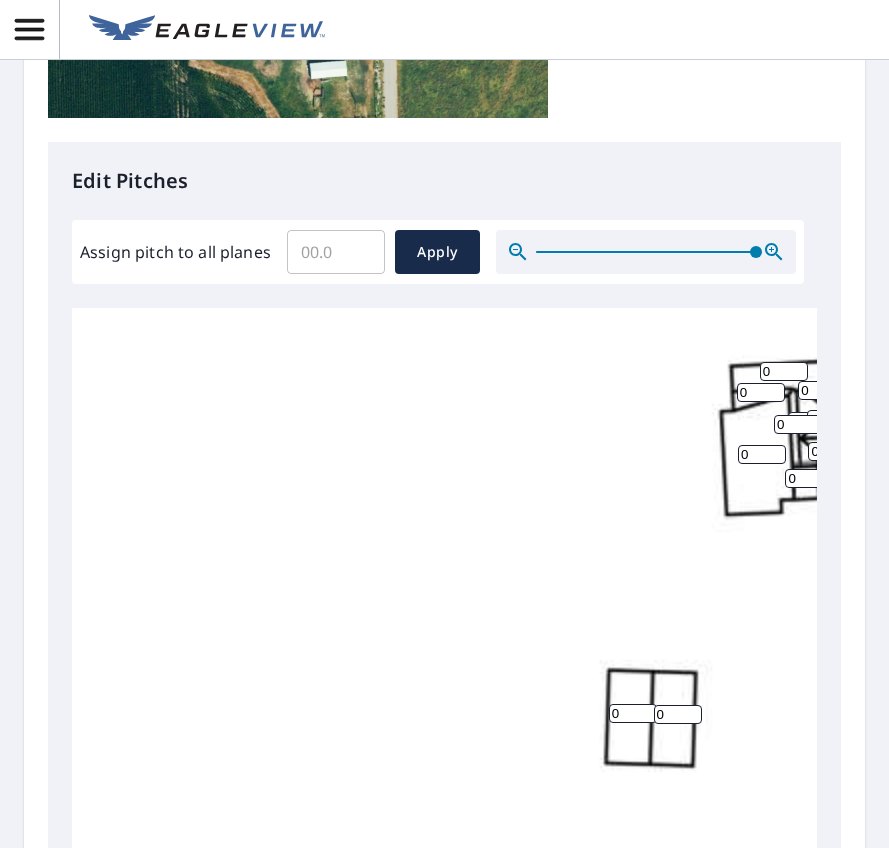 drag, startPoint x: 121, startPoint y: 313, endPoint x: 376, endPoint y: 327, distance: 255.38402 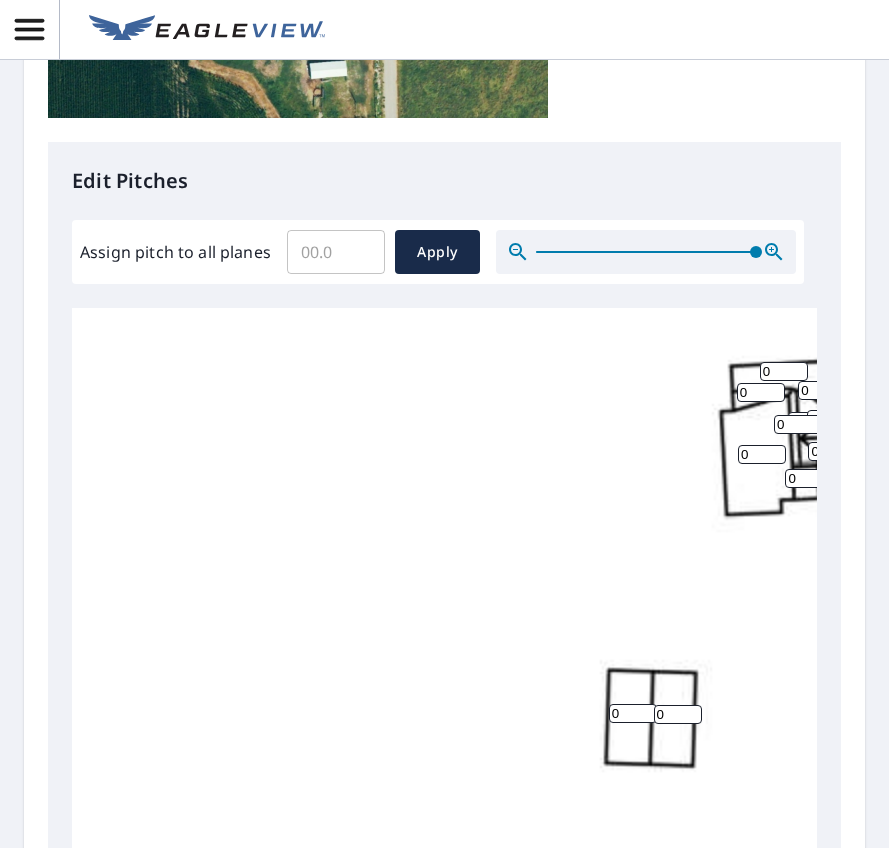 click at bounding box center (646, 252) 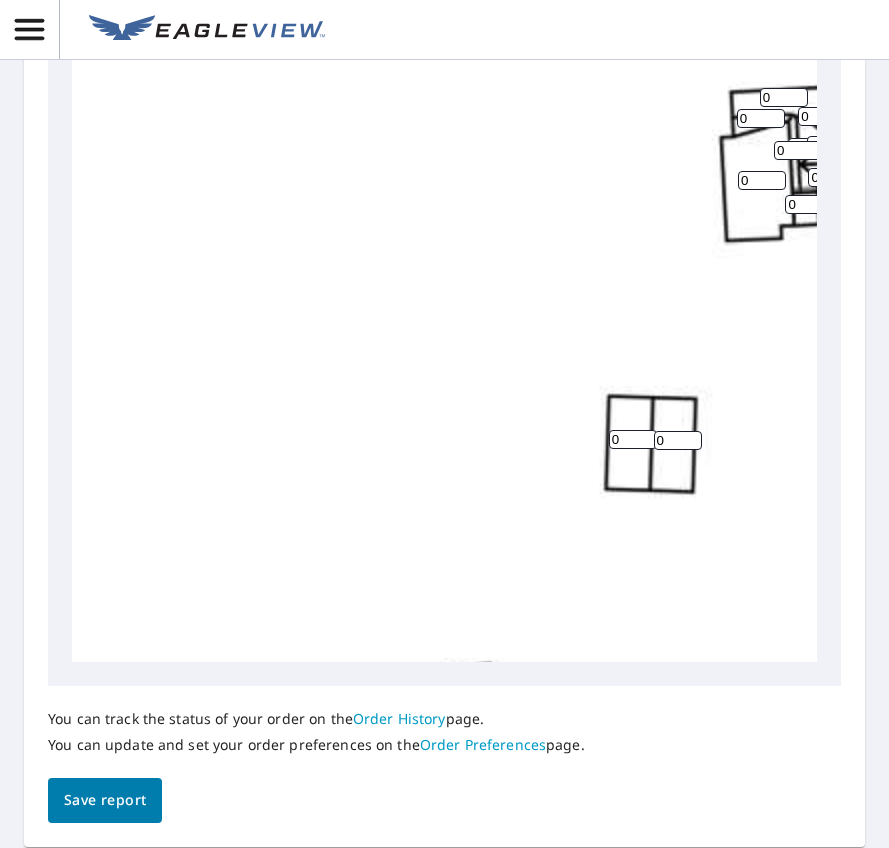 scroll, scrollTop: 1129, scrollLeft: 0, axis: vertical 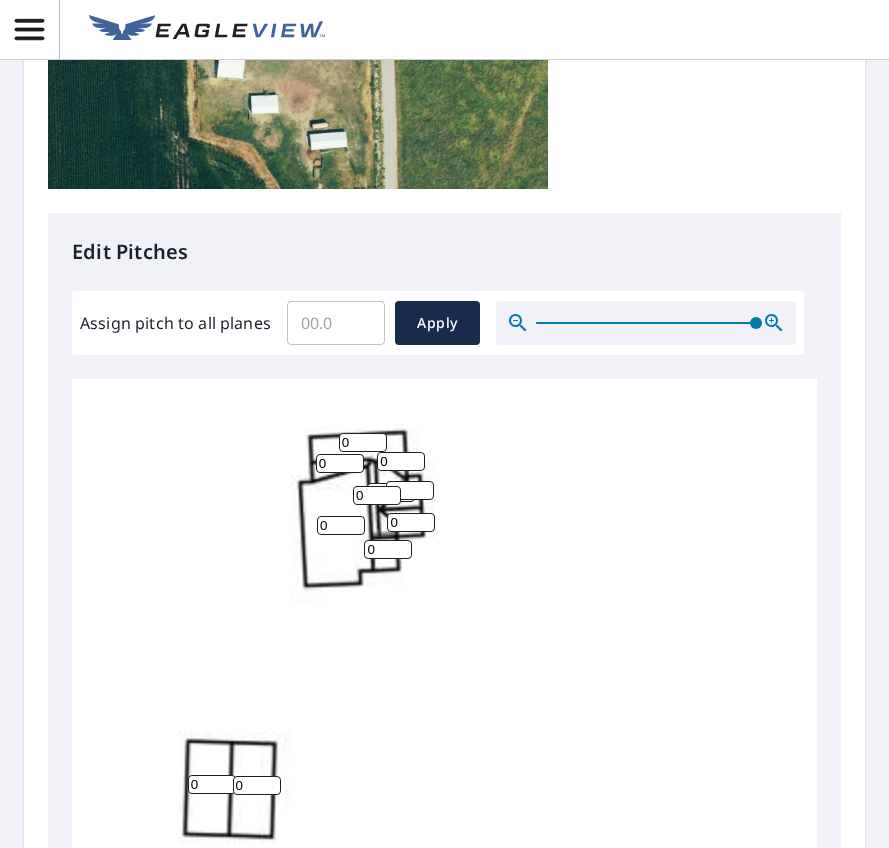 click on "0" at bounding box center [363, 442] 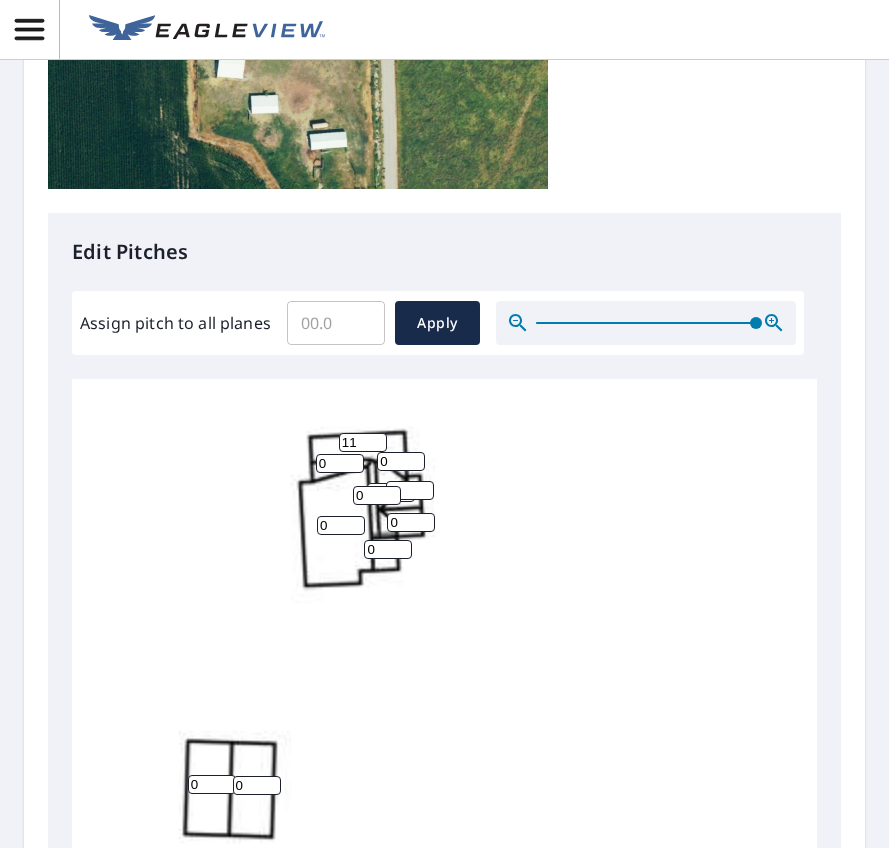 type on "11" 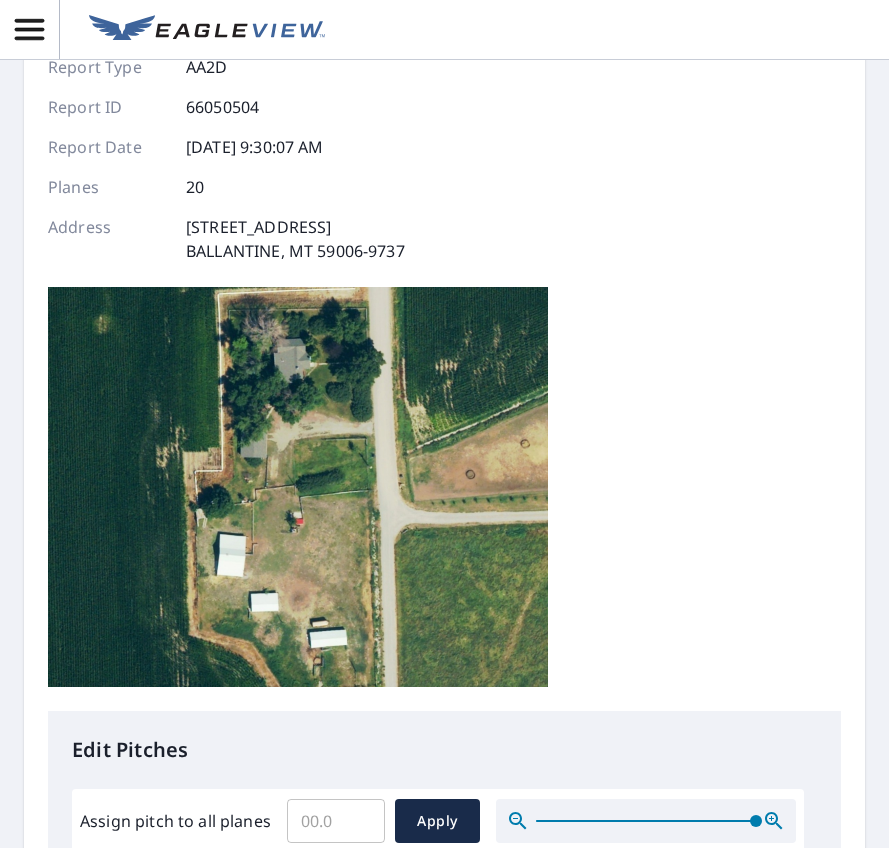 scroll, scrollTop: 202, scrollLeft: 0, axis: vertical 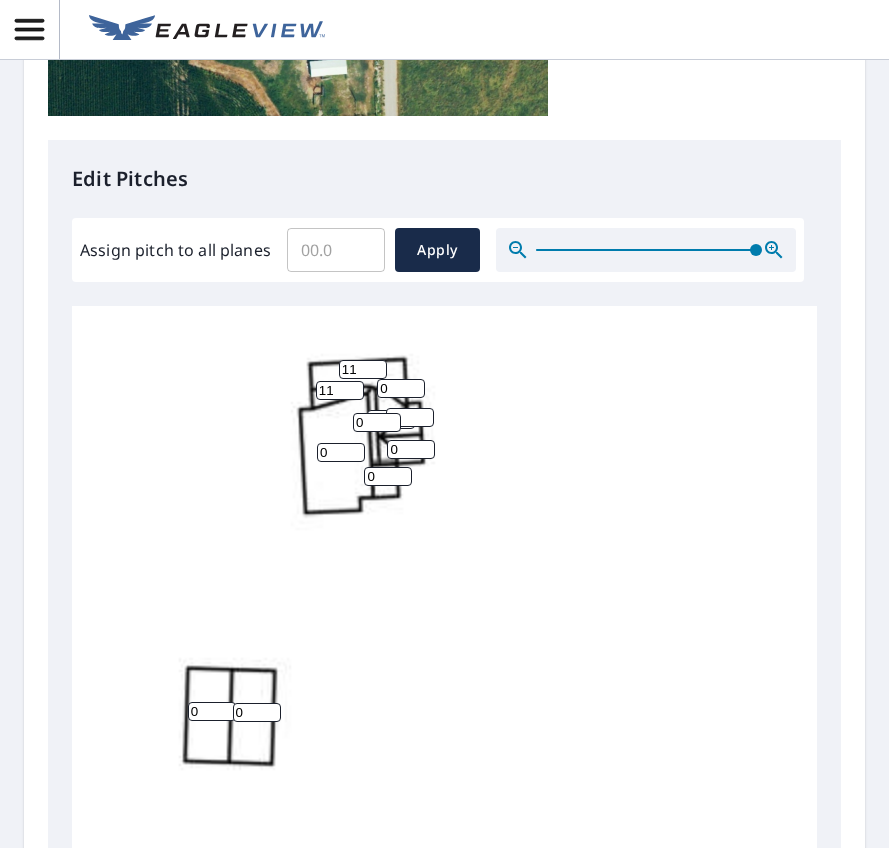 type on "11" 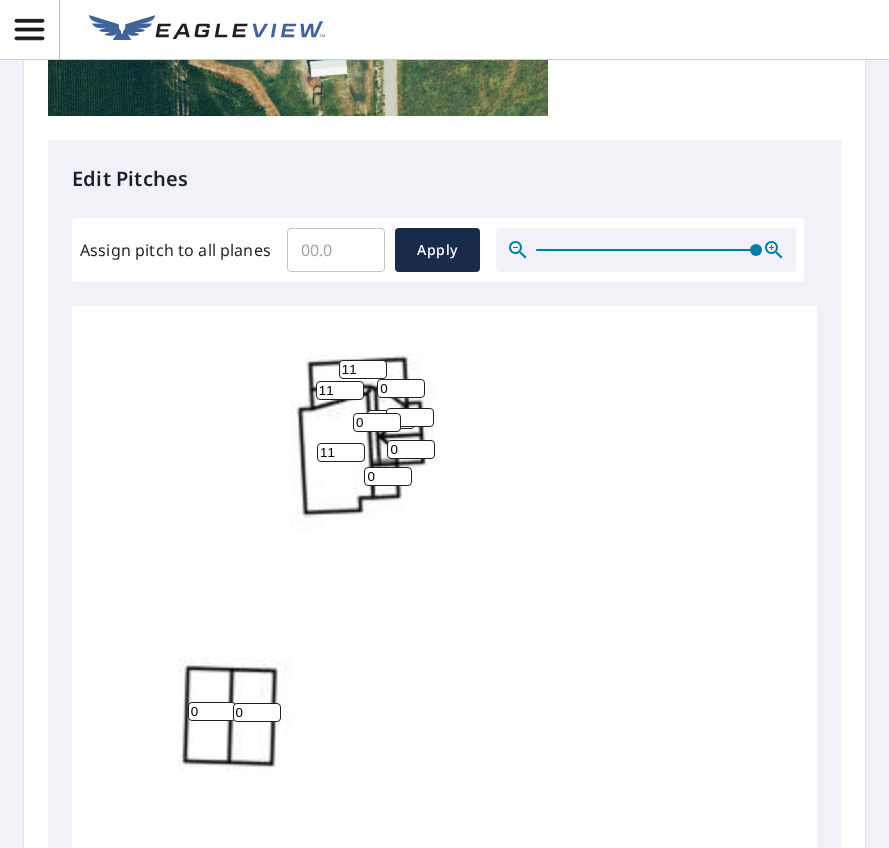 type on "11" 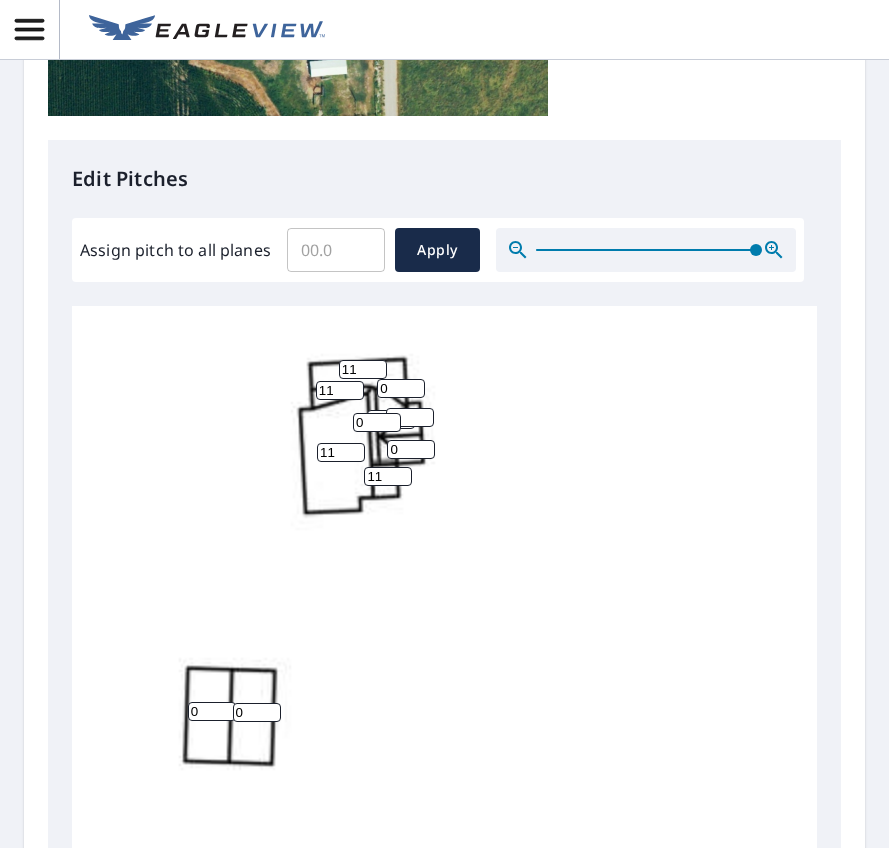 type on "11" 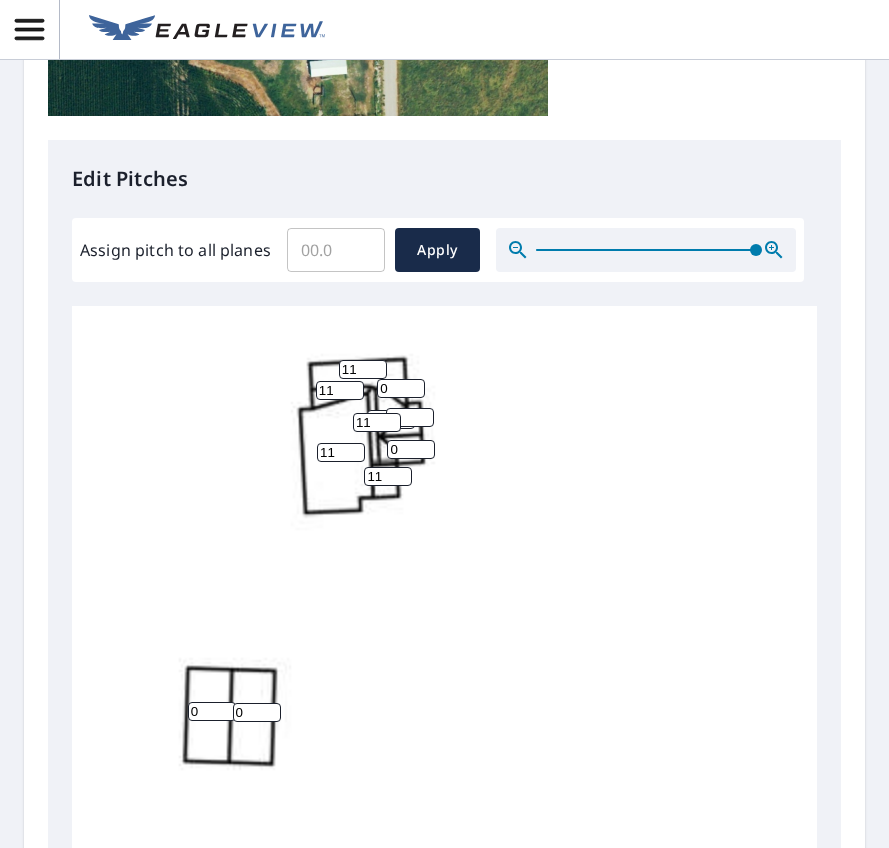 type on "11" 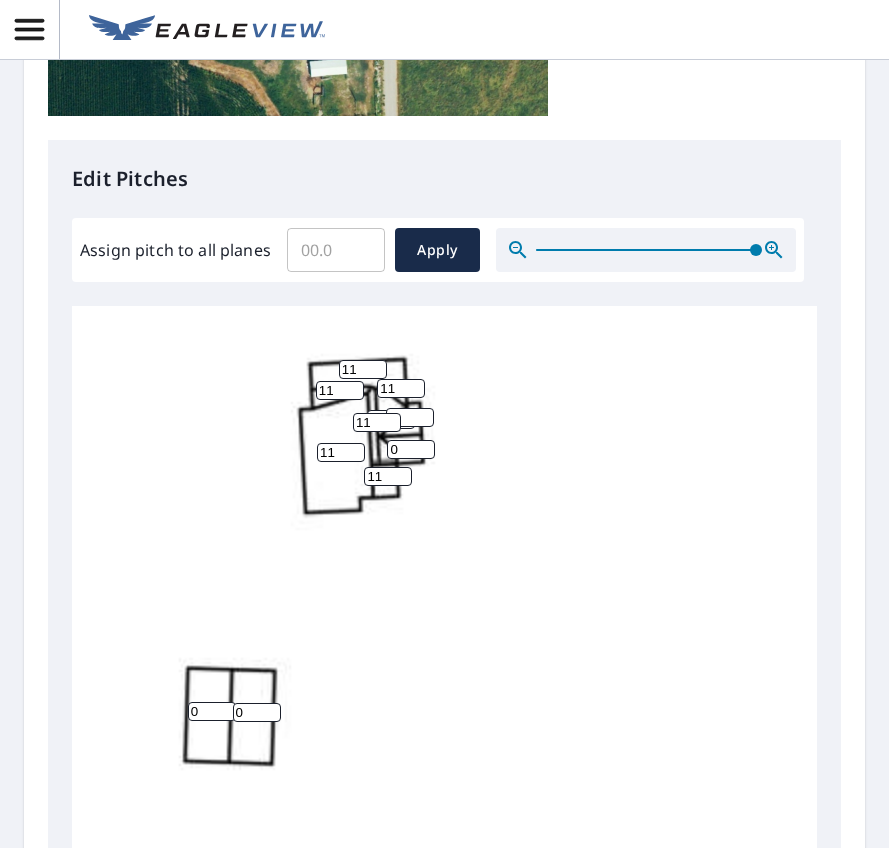 type on "11" 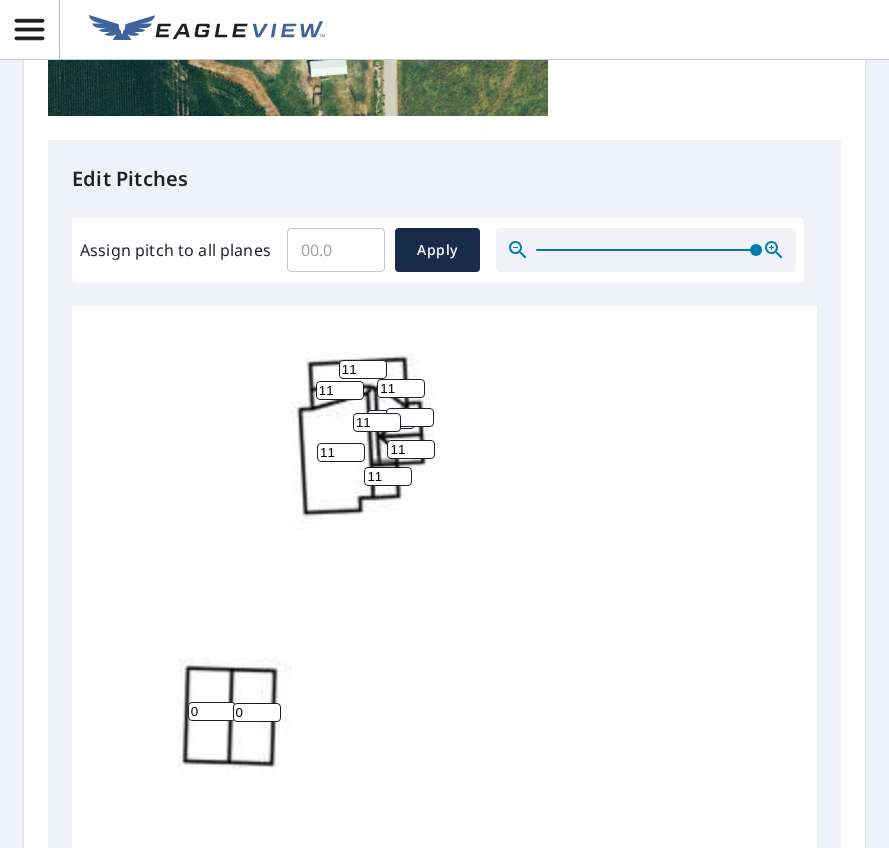 type on "11" 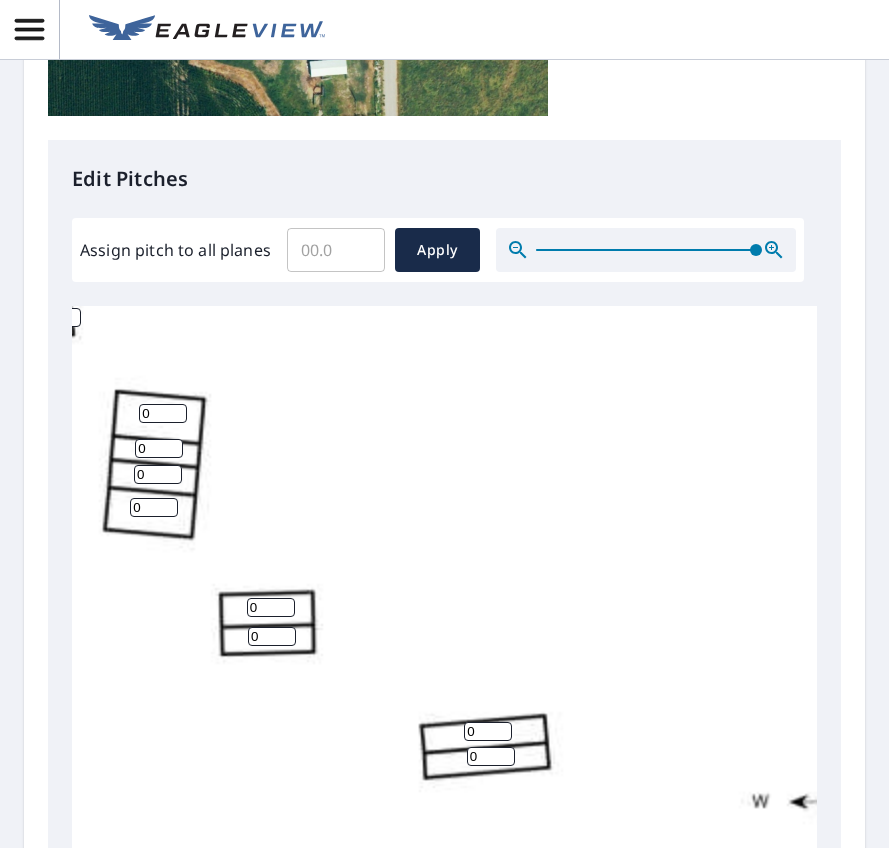 scroll, scrollTop: 649, scrollLeft: 421, axis: both 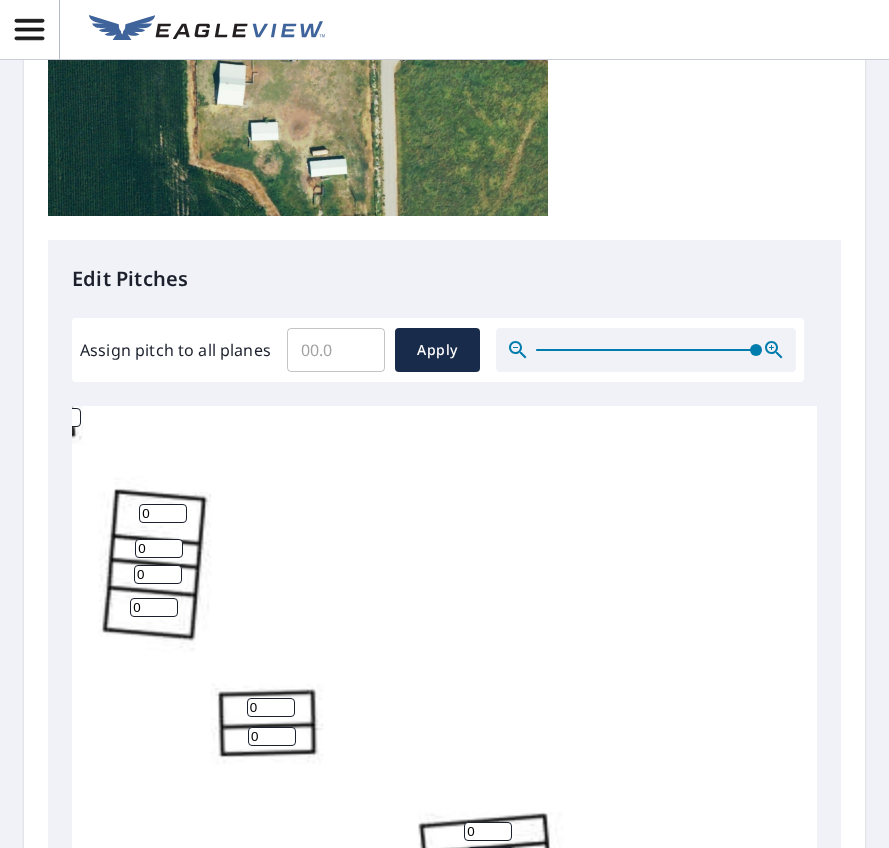 click on "0" at bounding box center [159, 548] 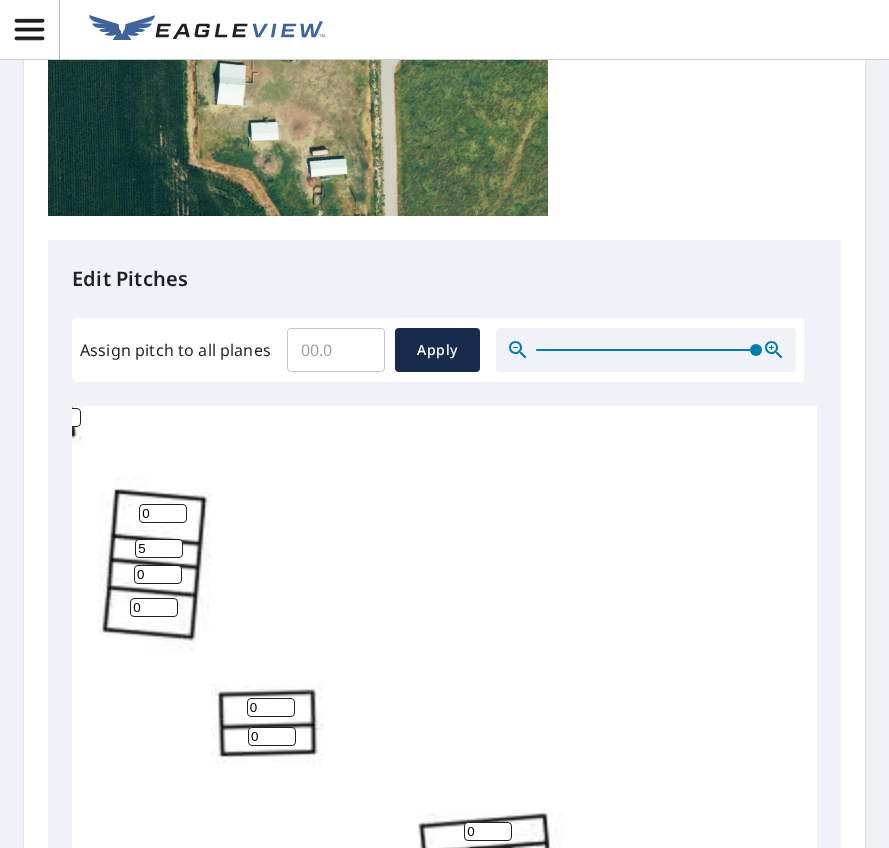 type on "5" 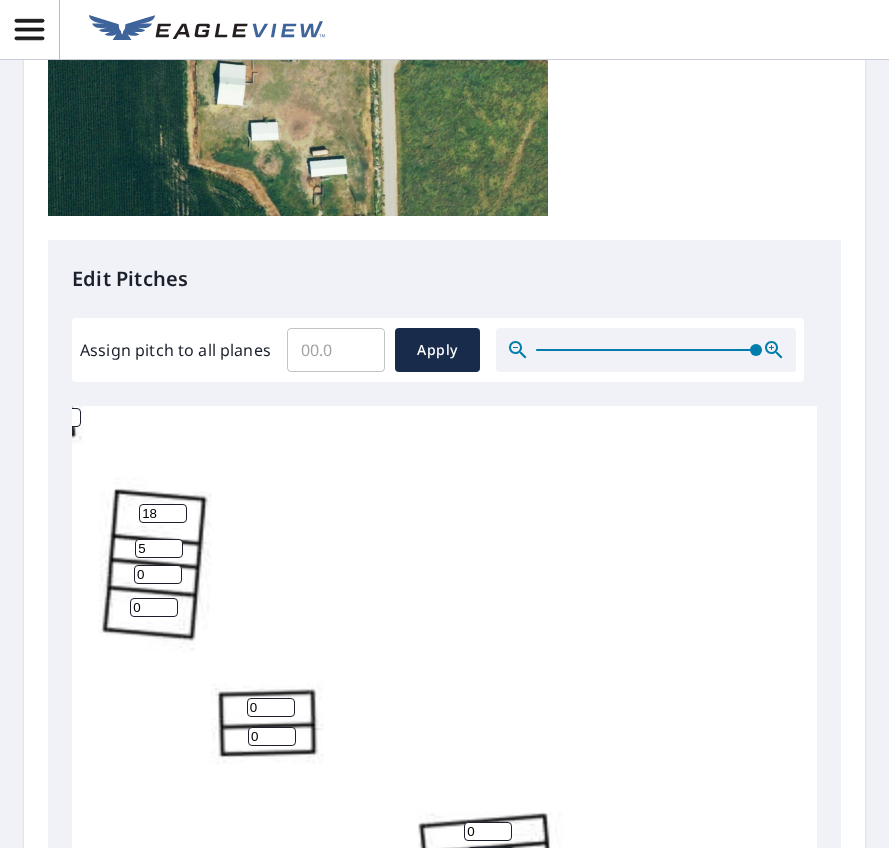 type on "18" 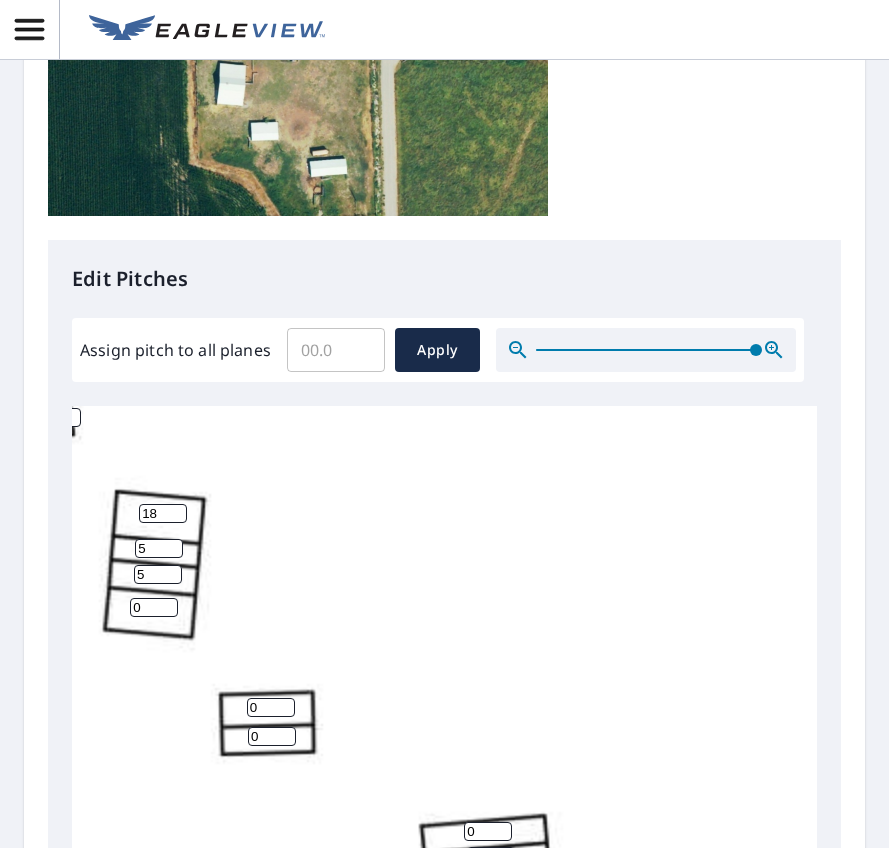 type on "5" 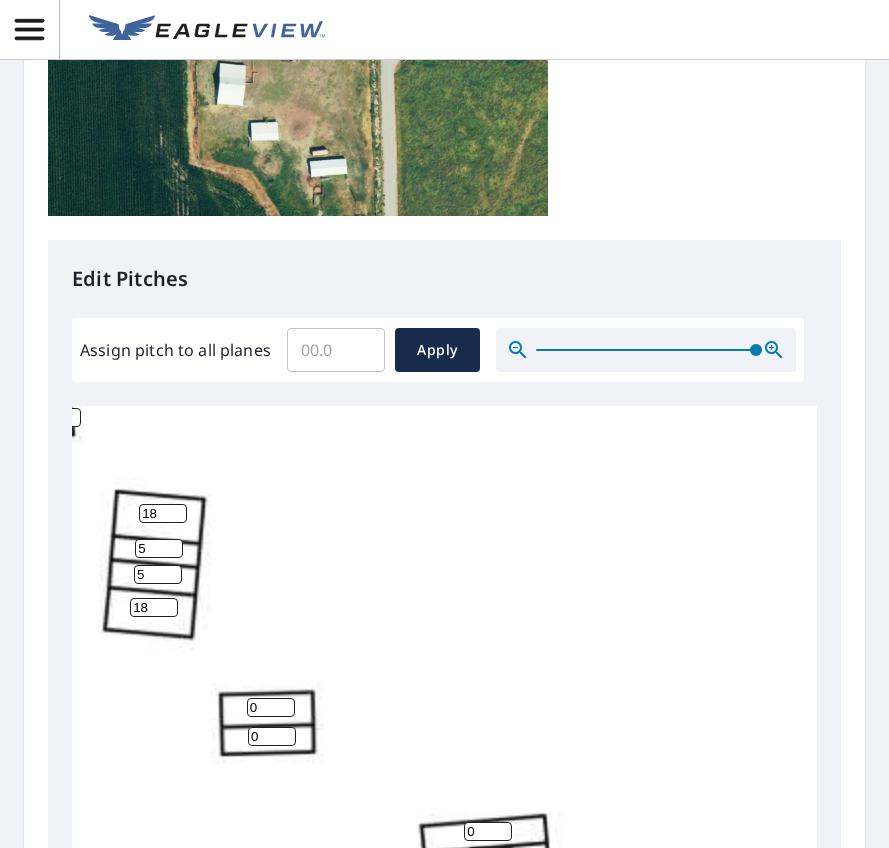 type on "18" 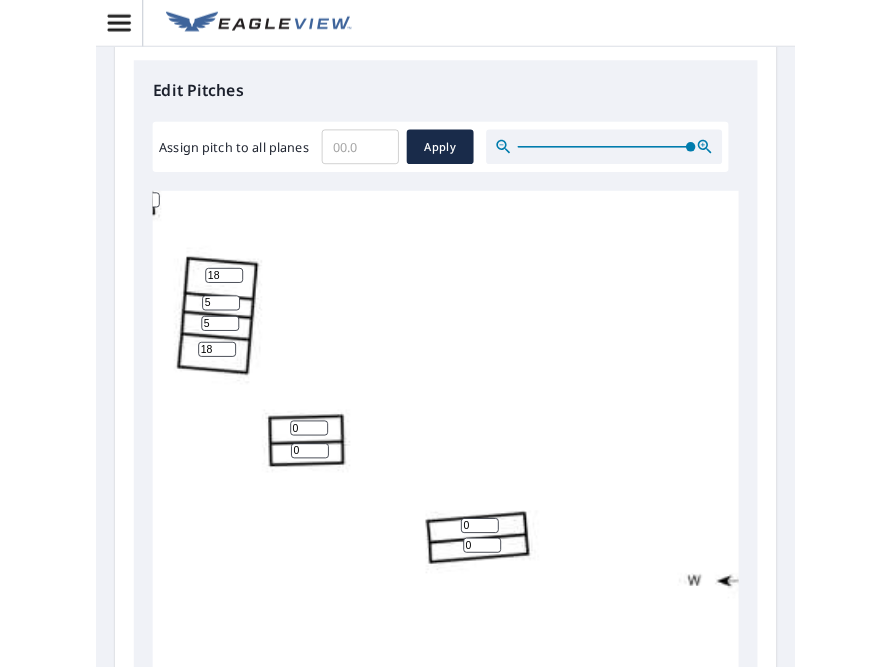scroll, scrollTop: 802, scrollLeft: 0, axis: vertical 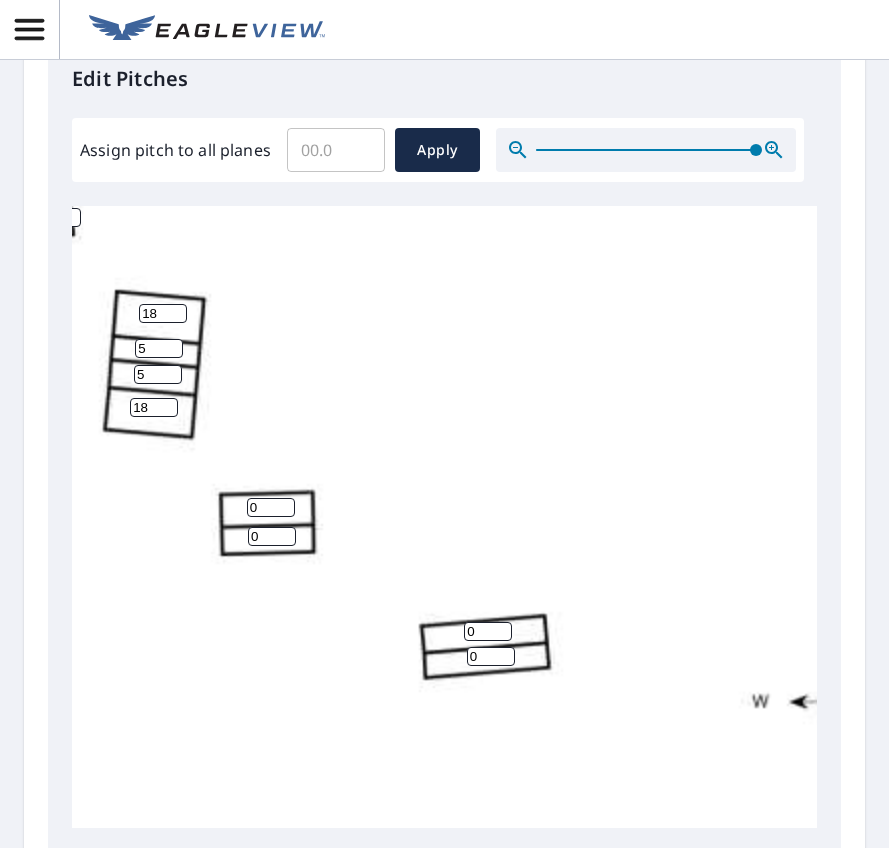 click on "0" at bounding box center [272, 536] 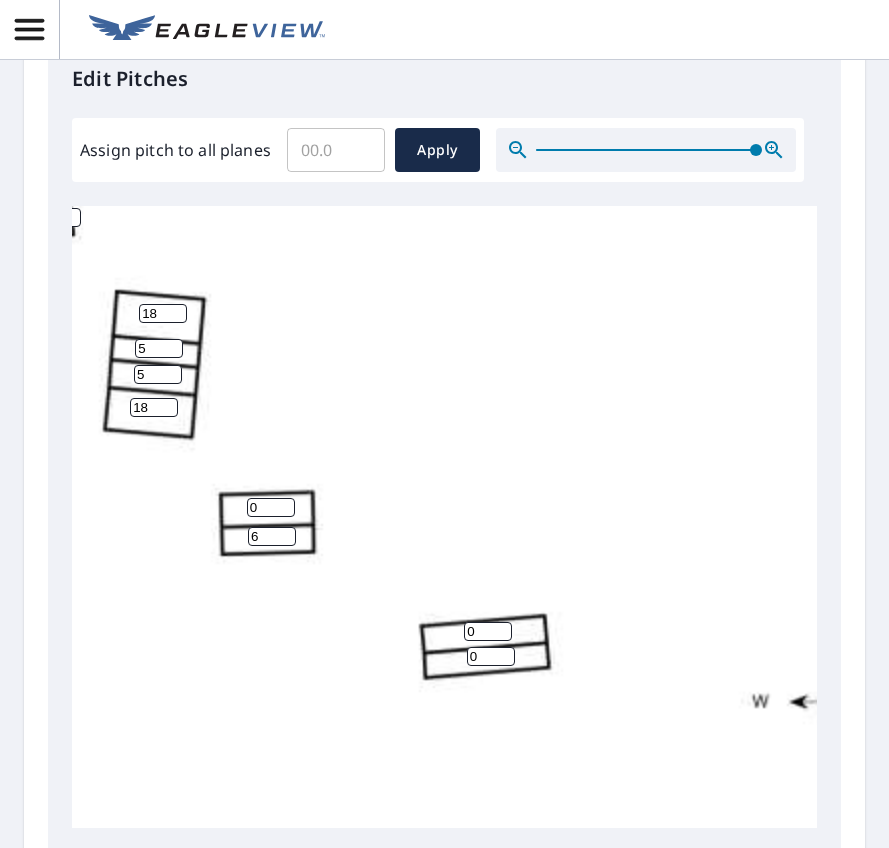 type on "6" 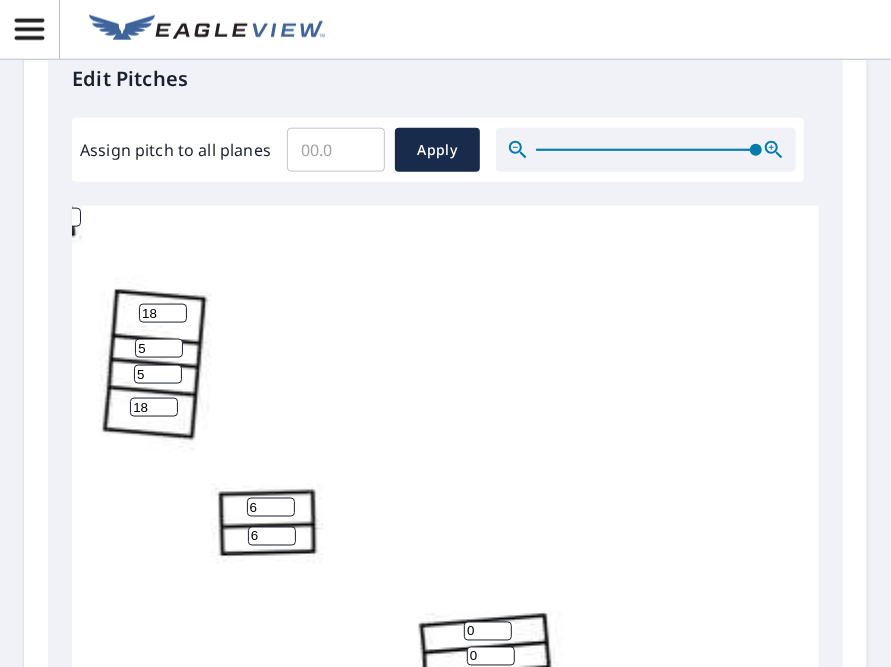 scroll, scrollTop: 802, scrollLeft: 0, axis: vertical 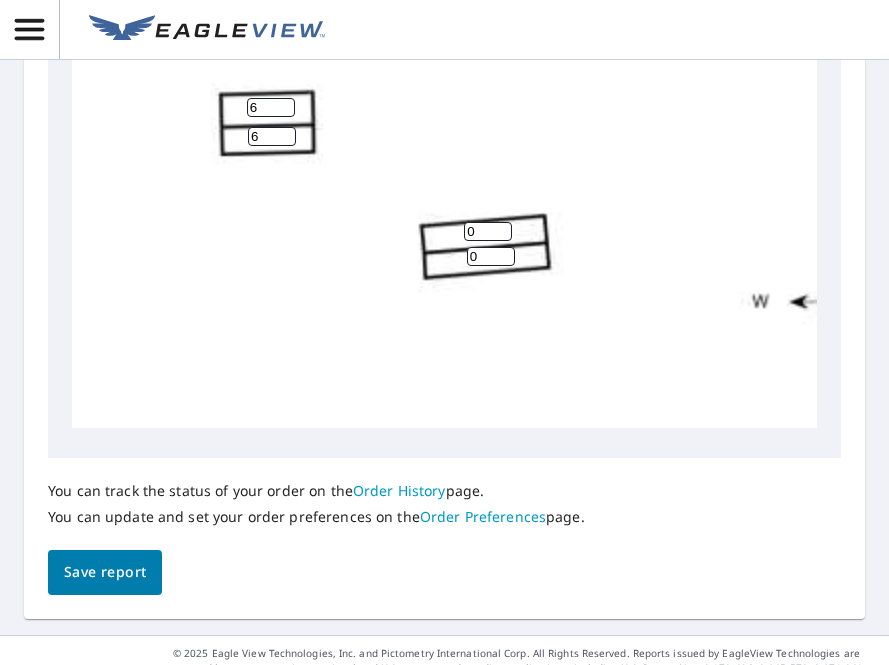 click on "0" at bounding box center (488, 231) 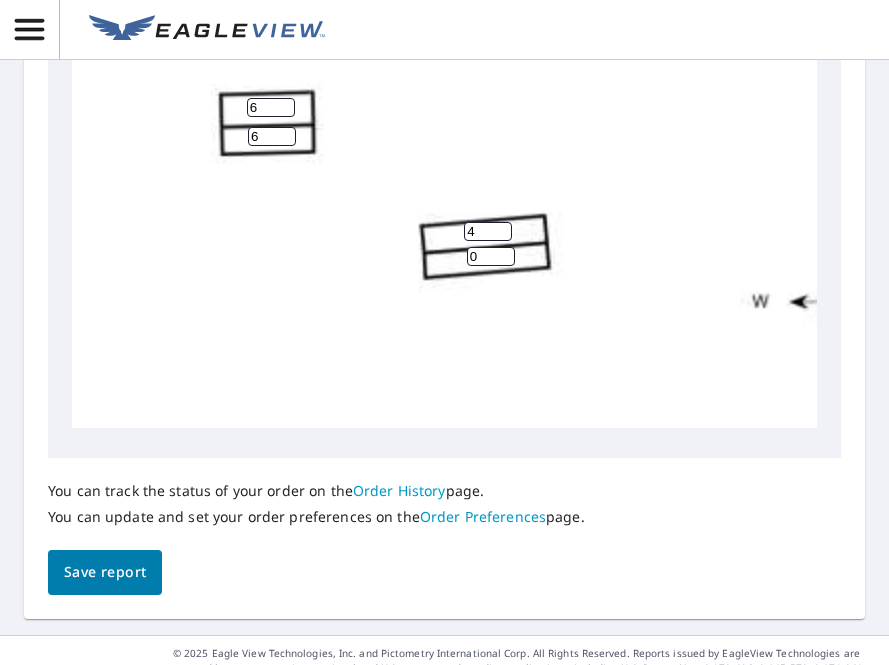 type on "3" 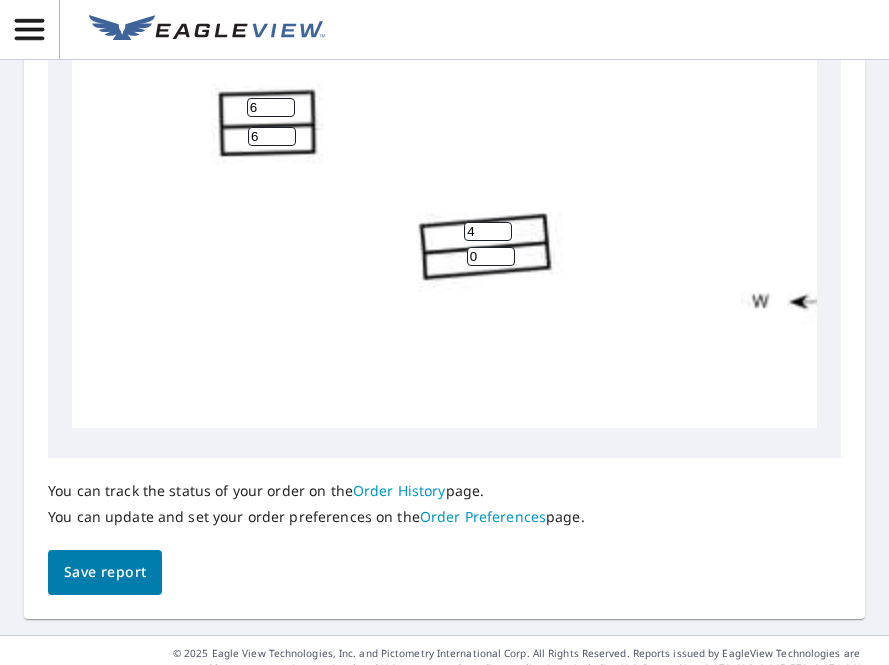 type on "4" 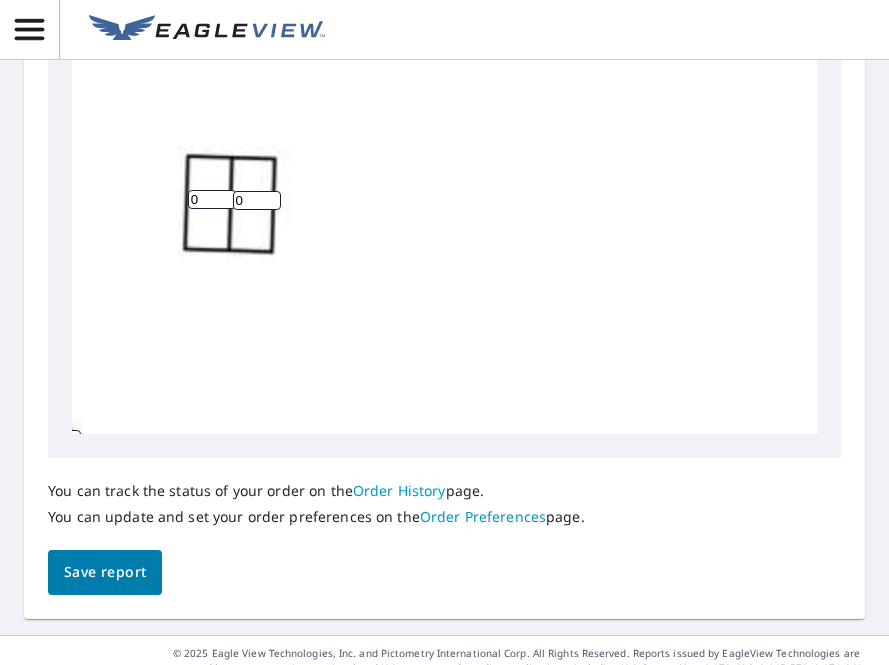 scroll, scrollTop: 0, scrollLeft: 421, axis: horizontal 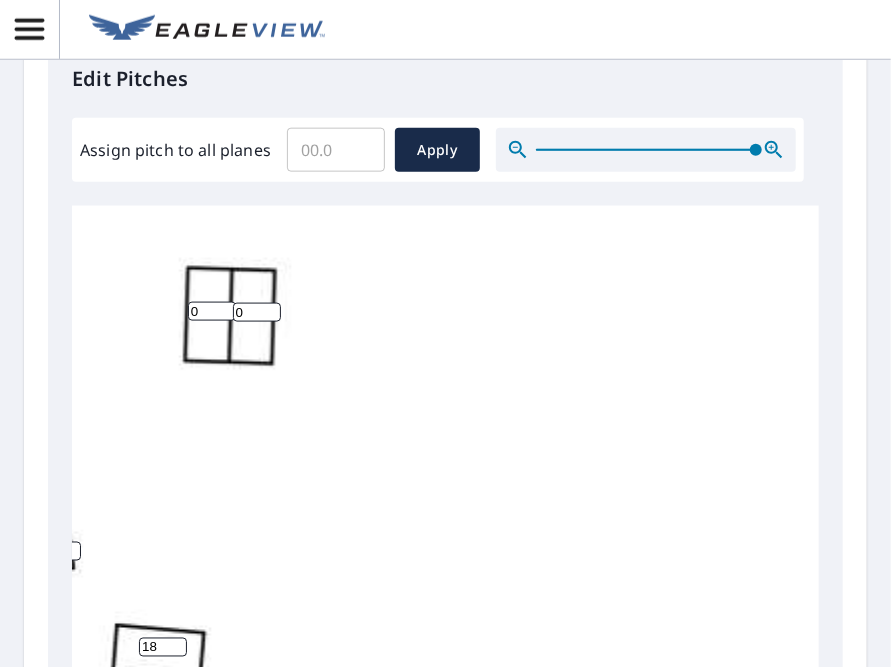 type on "4" 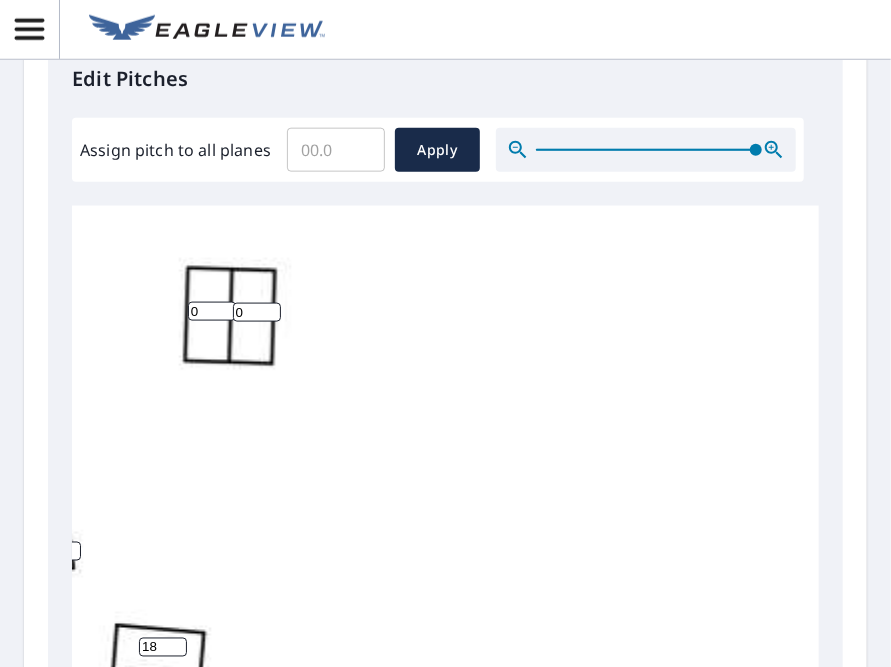 click on "Report Details View and edit your report information below. Report Type AA2D Report ID 66050504 Report Date [DATE] 9:30:07 AM Planes 20 Address [STREET_ADDRESS][PERSON_NAME] Edit Pitches Assign pitch to all planes ​ Apply 11 0 0 18 18 4 4 6 6 5 11 5 0 0 11 11 7 11 11 11 You can track the status of your order on the  Order History  page. You can update and set your order preferences on the  Order Preferences  page. Save report" at bounding box center (445, 146) 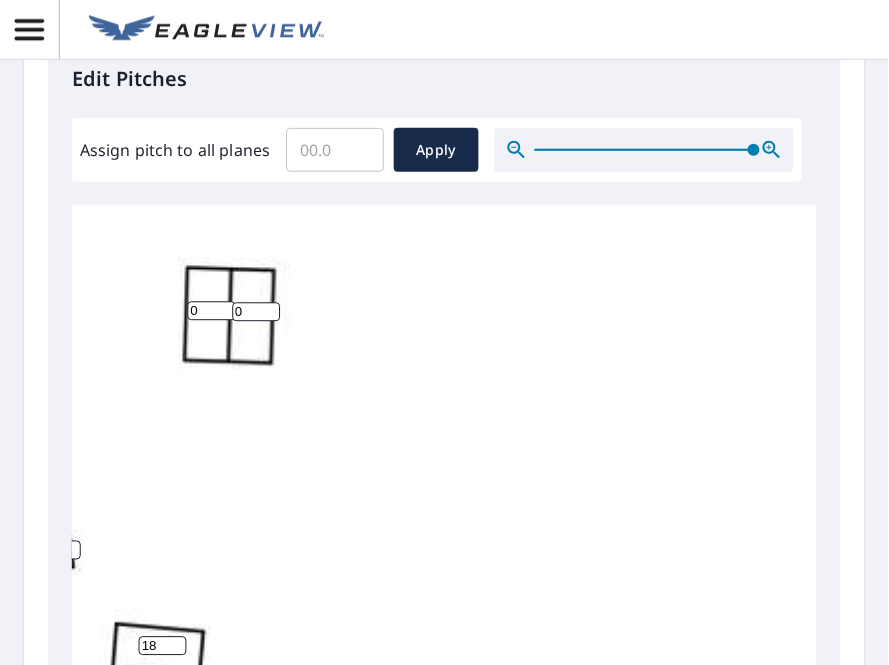 scroll, scrollTop: 802, scrollLeft: 0, axis: vertical 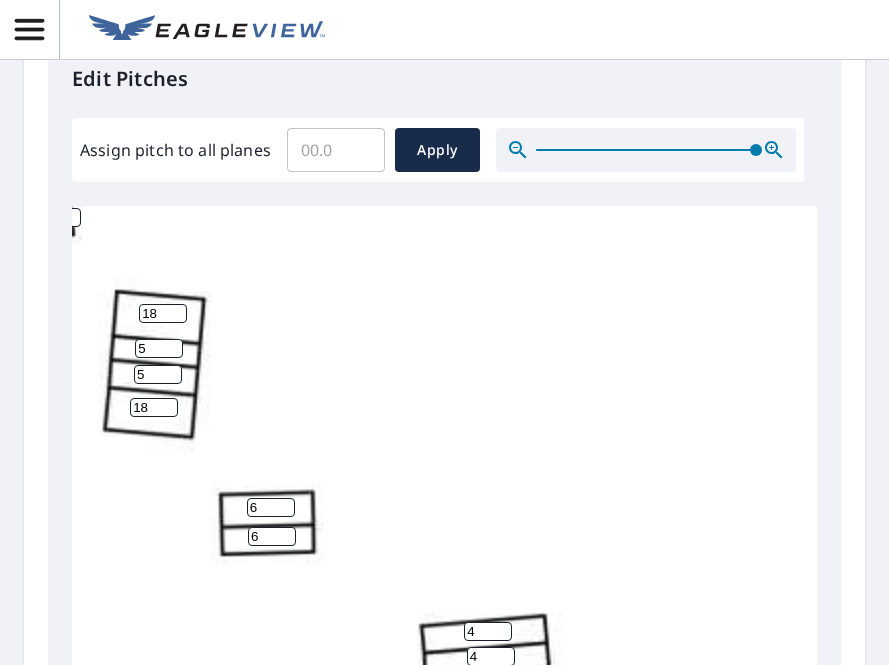 click on "6" at bounding box center [271, 507] 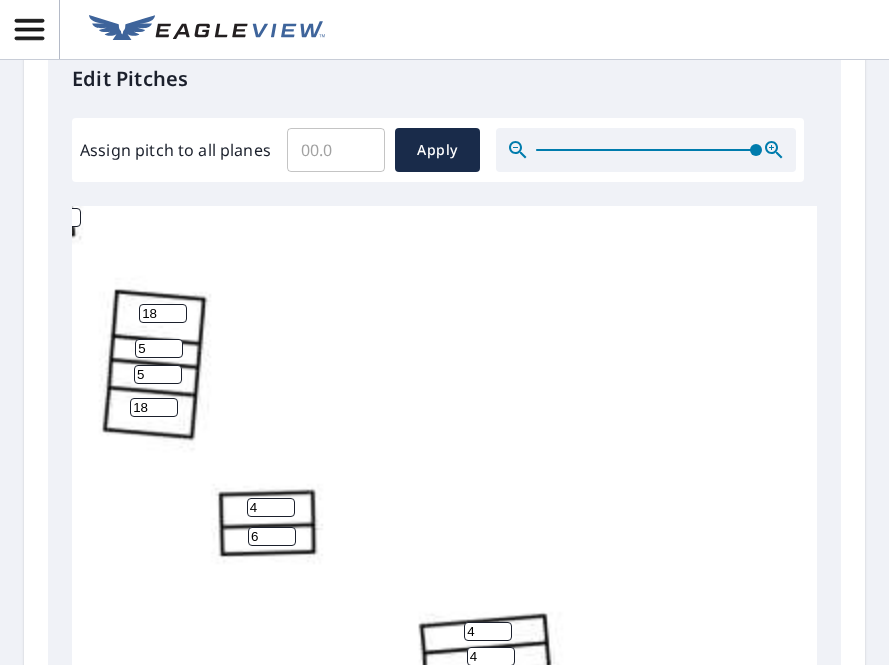type on "4" 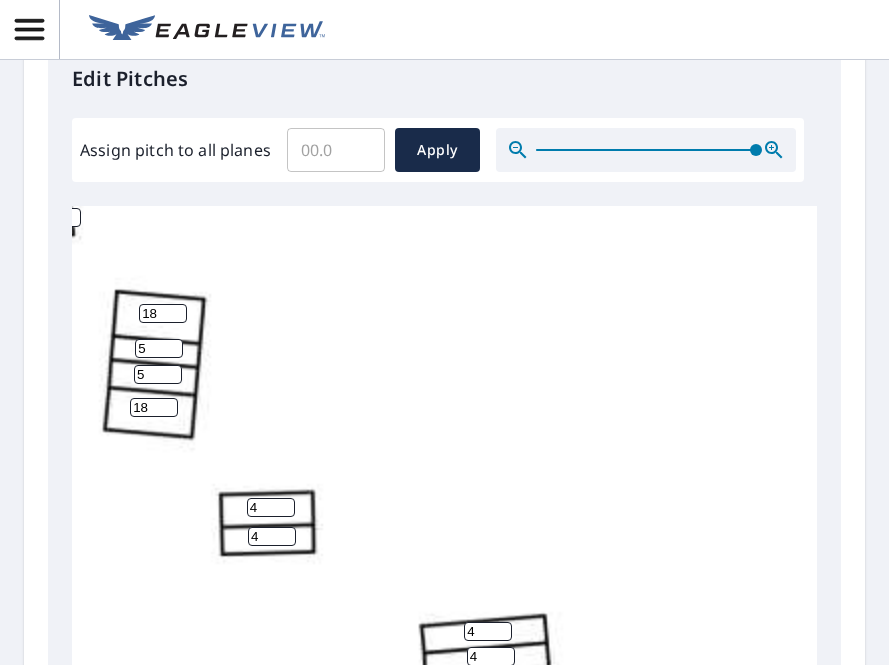 type on "4" 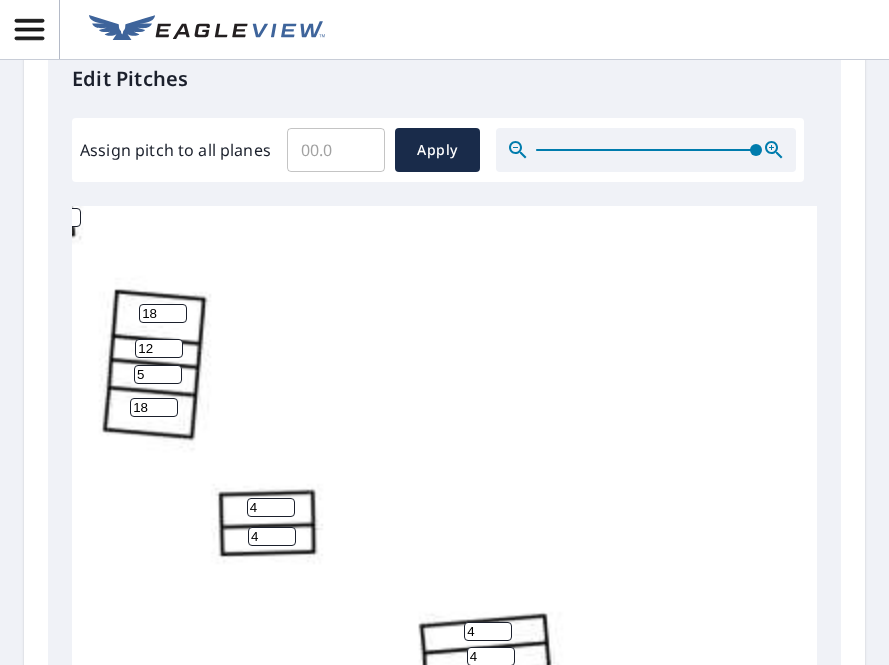 type on "12" 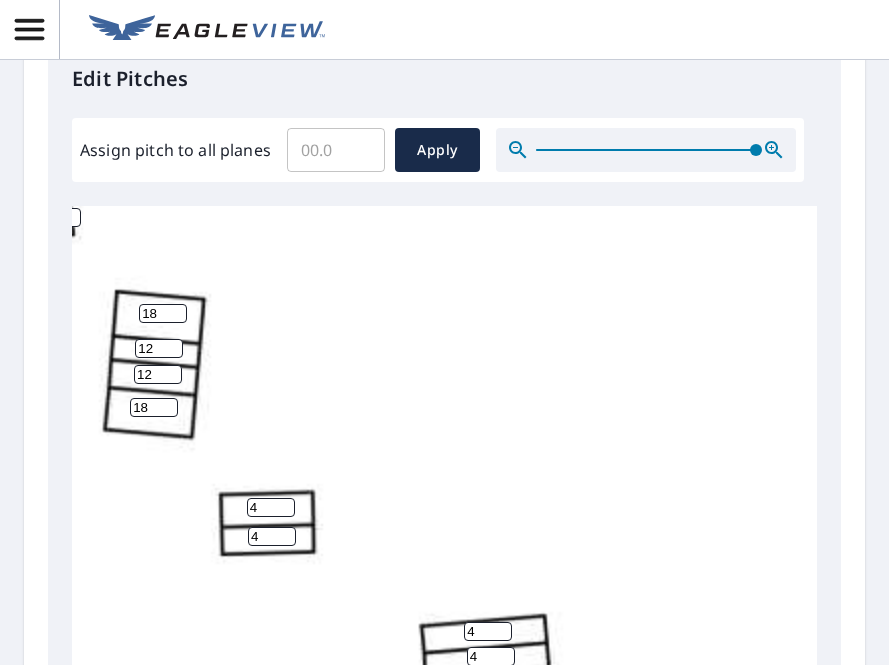 type on "12" 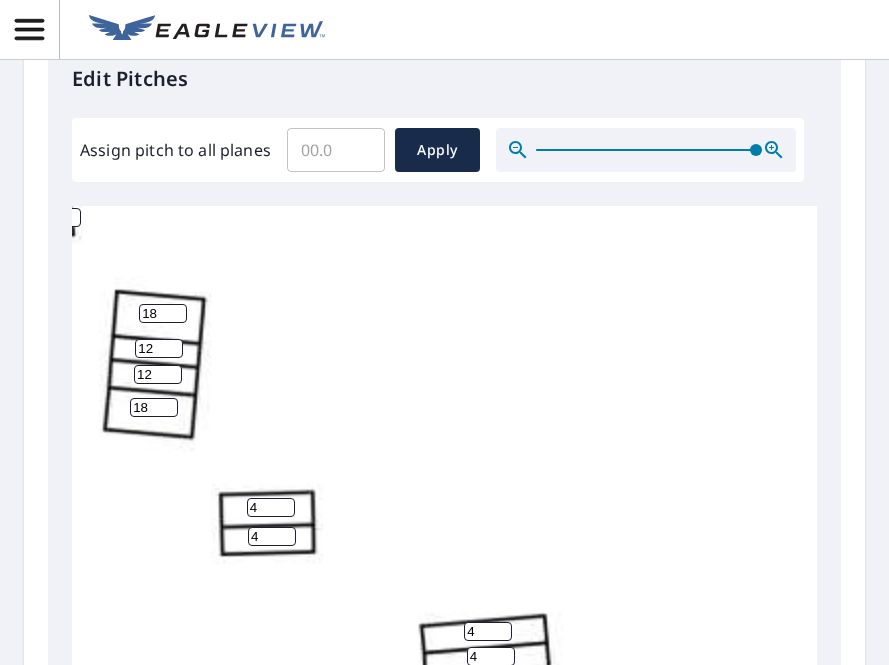 type on "1" 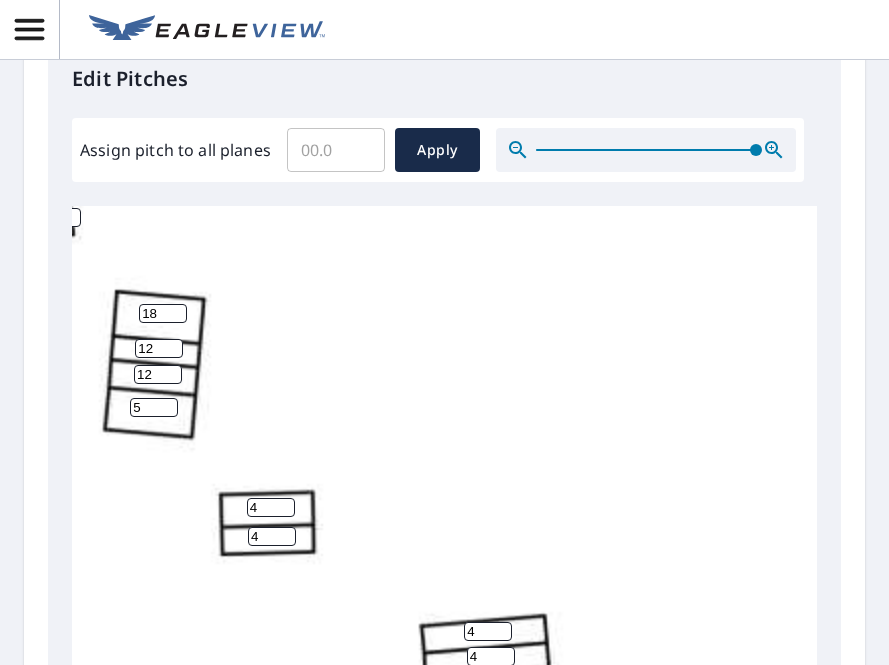 type on "5" 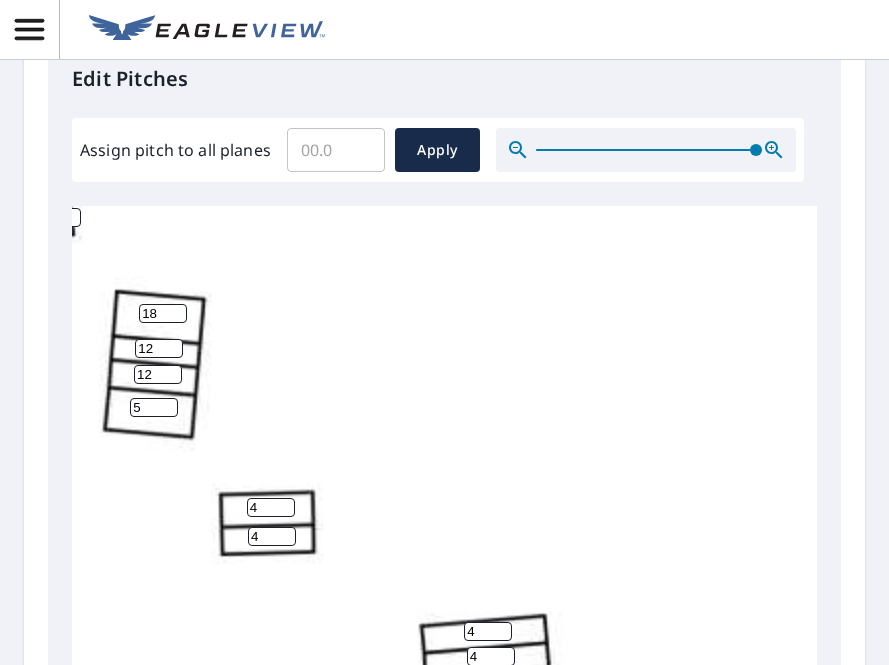 type on "1" 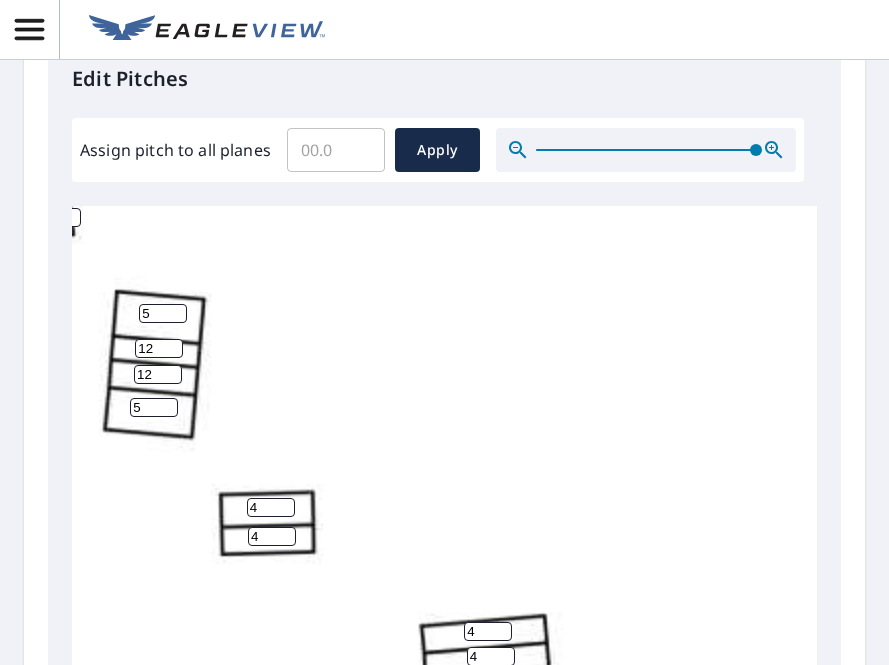 type on "5" 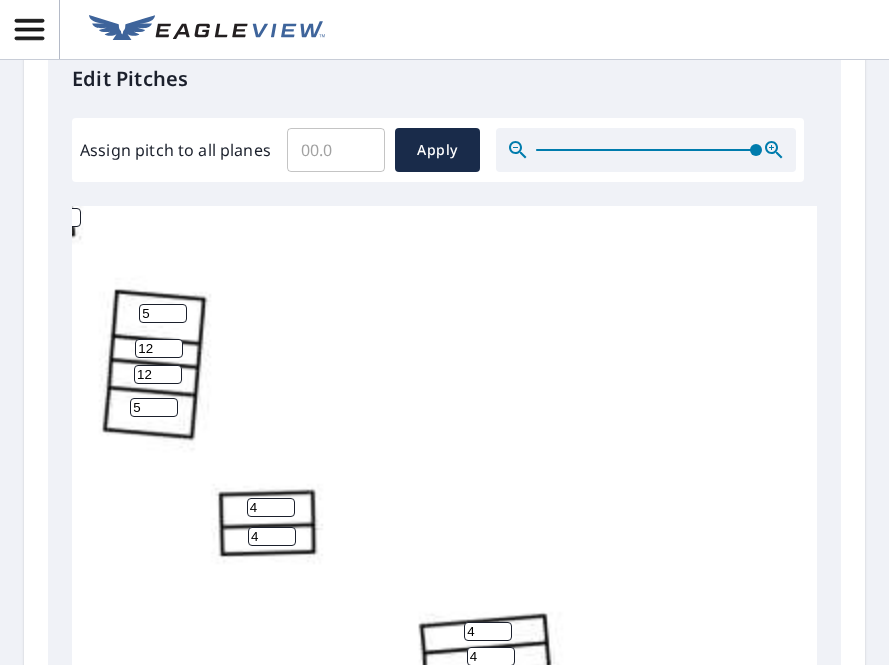 click on "12" at bounding box center (159, 348) 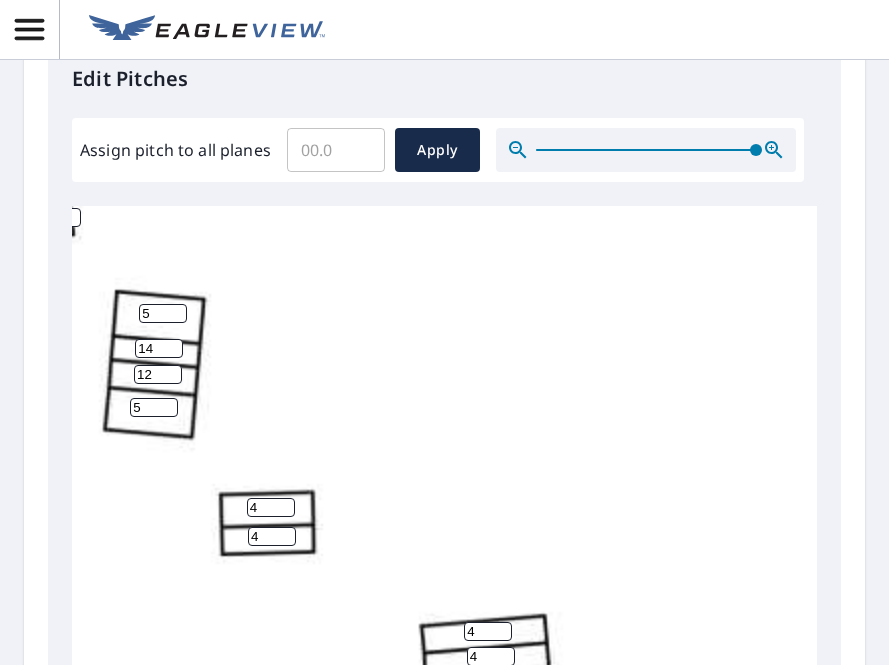 type on "14" 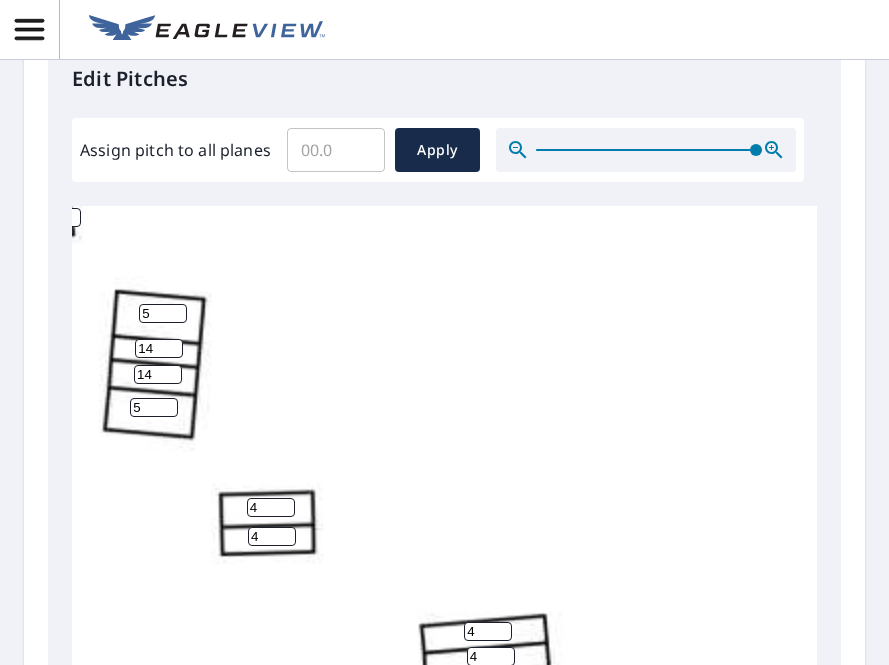 type on "14" 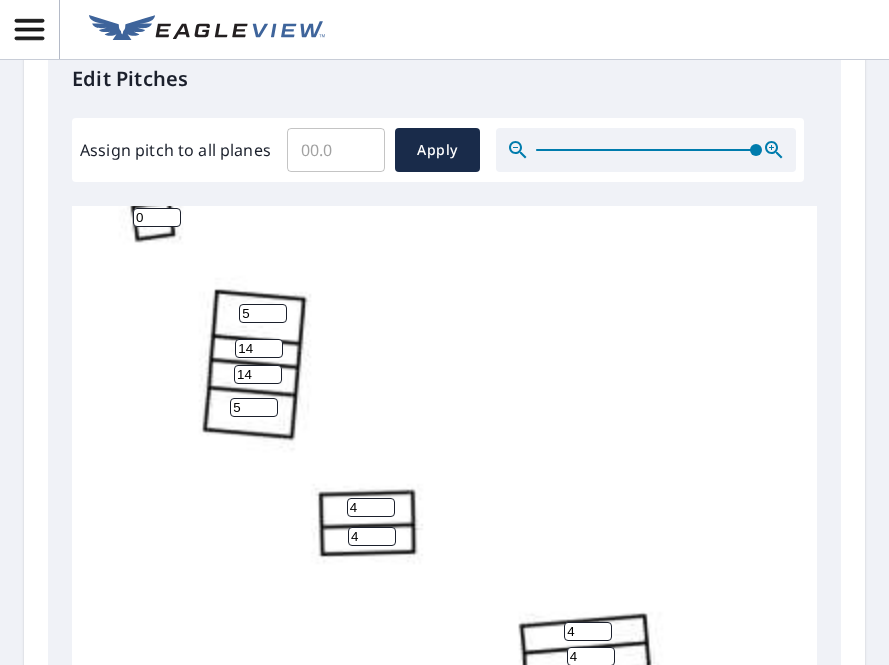 scroll, scrollTop: 649, scrollLeft: 154, axis: both 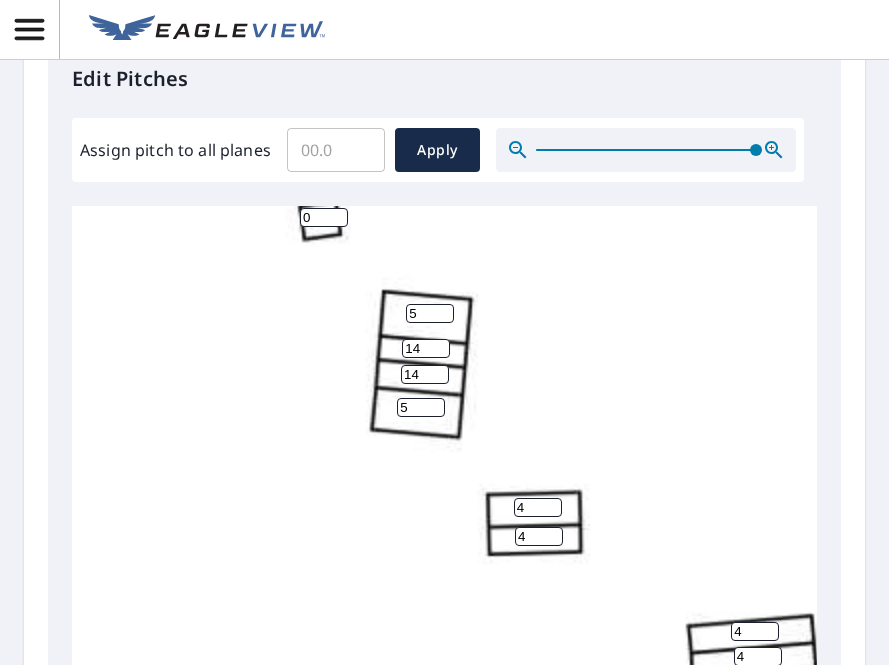 drag, startPoint x: 123, startPoint y: 354, endPoint x: 69, endPoint y: 347, distance: 54.451813 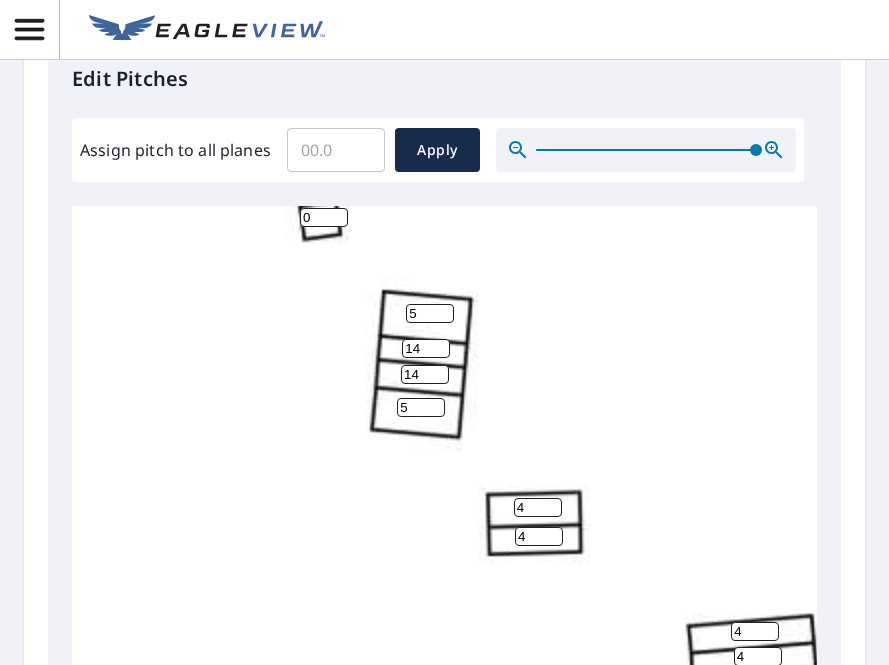 click on "Edit Pitches Assign pitch to all planes ​ Apply 11 0 0 5 5 4 4 4 4 14 11 14 0 0 11 11 7 11 11 11" at bounding box center (444, 449) 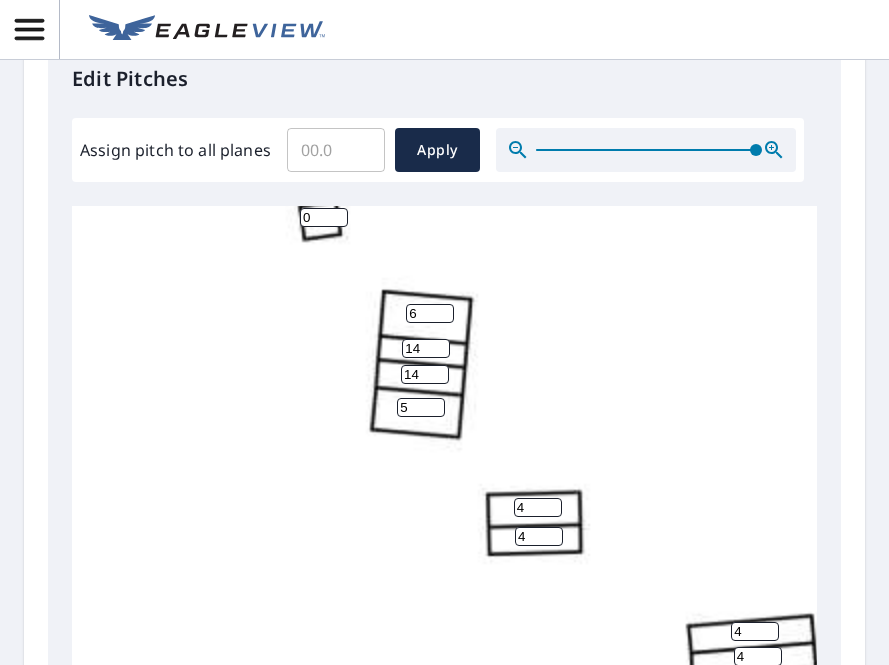 type on "6" 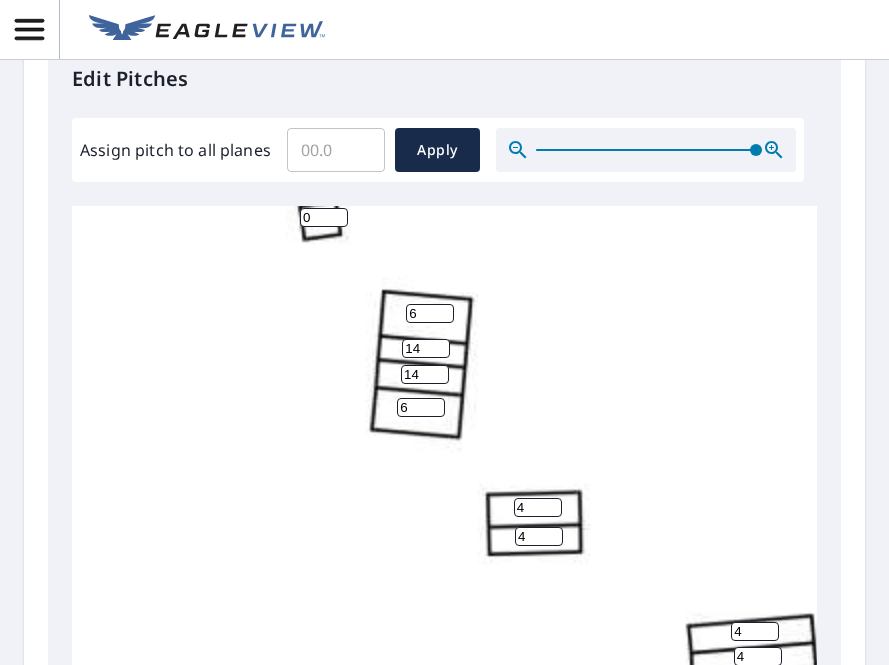 type on "6" 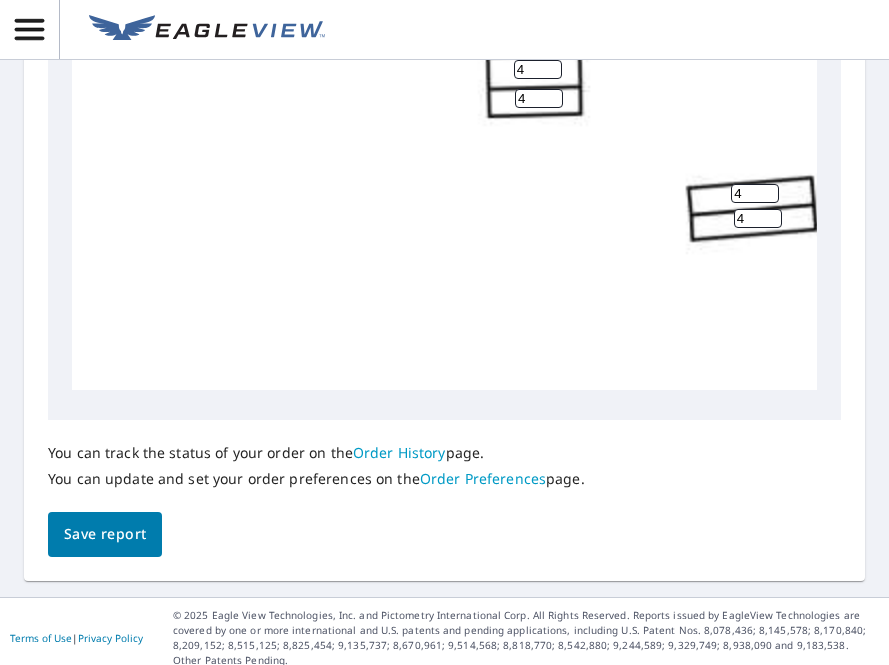 scroll, scrollTop: 1151, scrollLeft: 0, axis: vertical 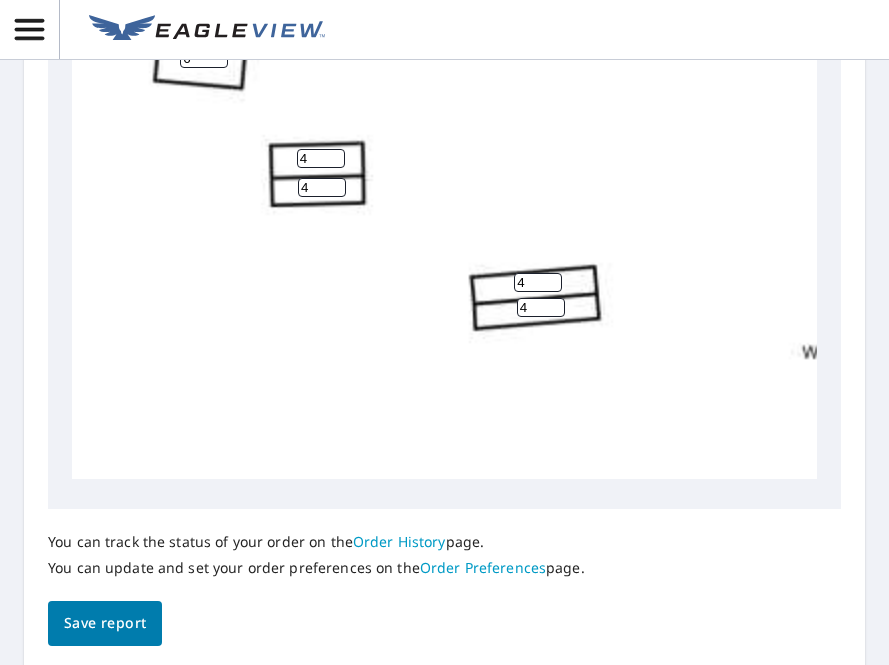 click on "4" at bounding box center (538, 282) 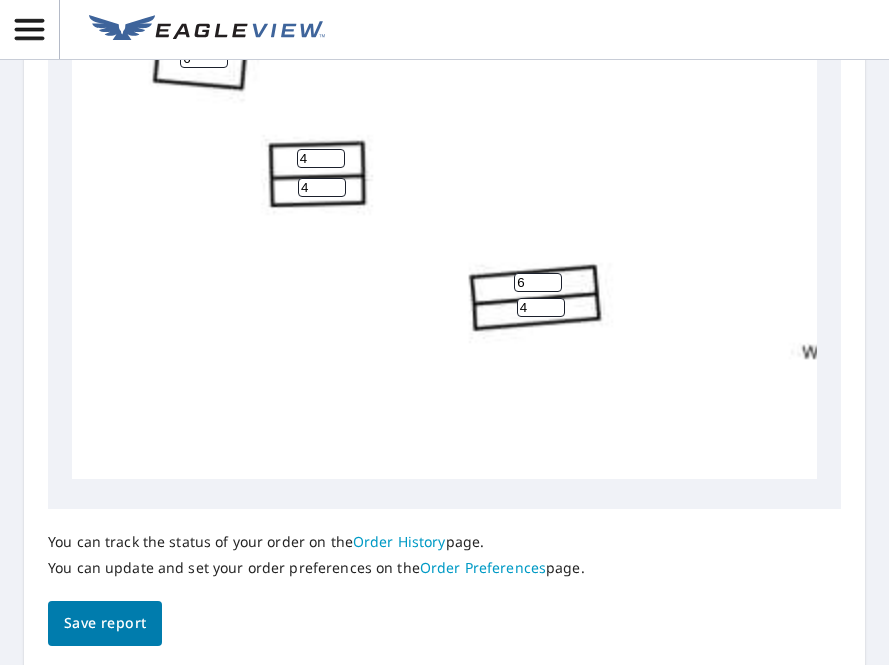 drag, startPoint x: 533, startPoint y: 354, endPoint x: 521, endPoint y: 348, distance: 13.416408 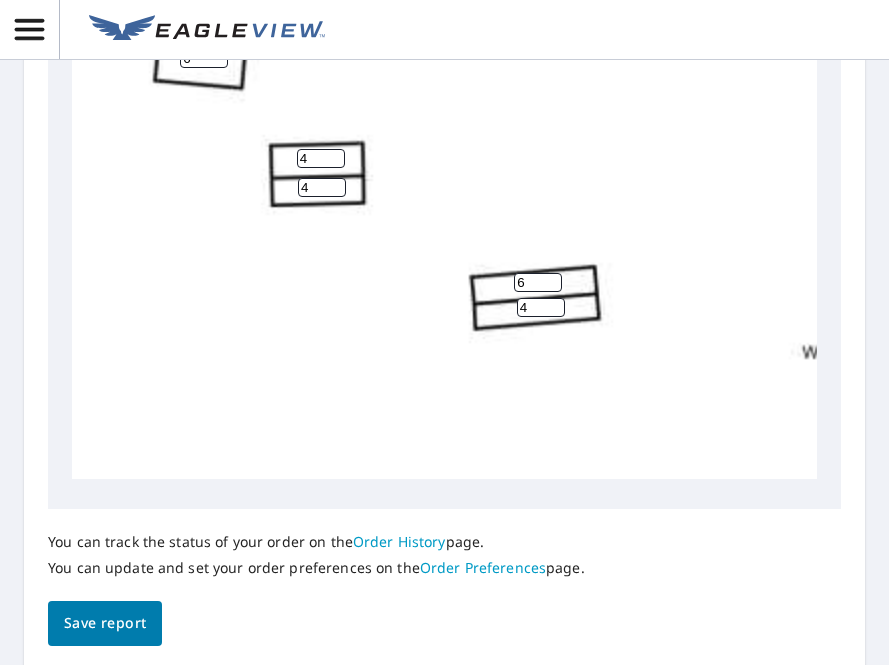 click on "4" at bounding box center (541, 307) 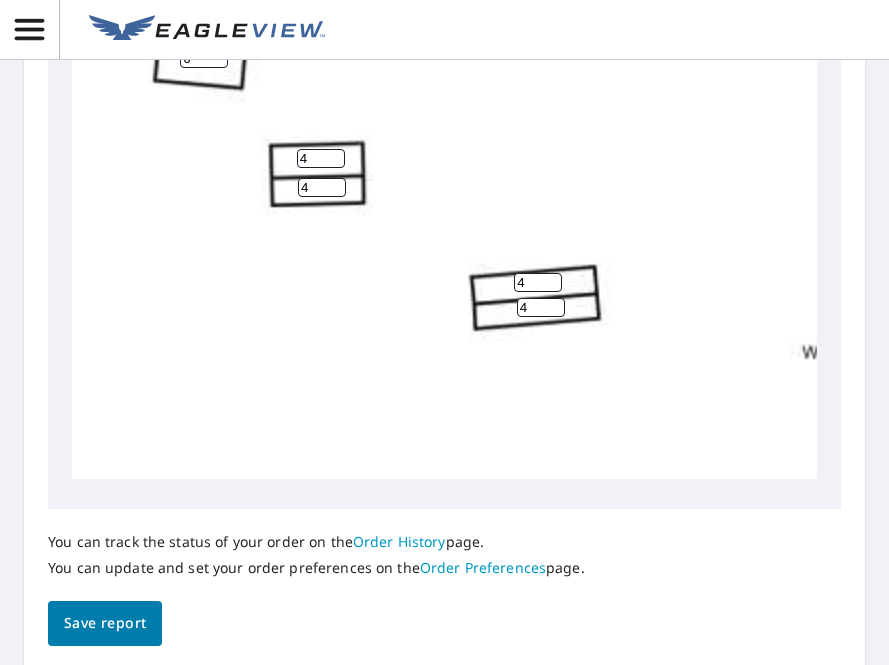 type on "4" 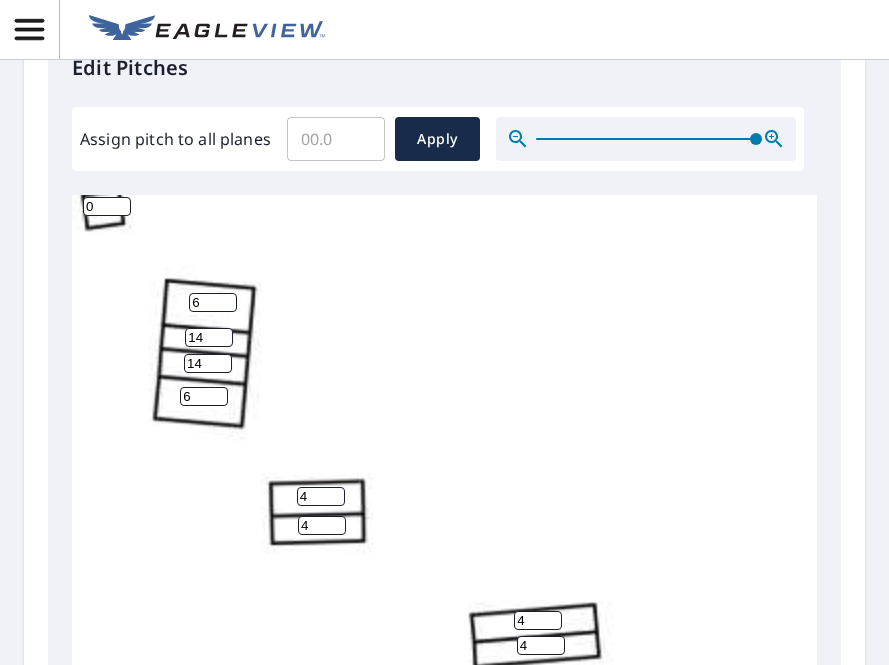 scroll, scrollTop: 1013, scrollLeft: 0, axis: vertical 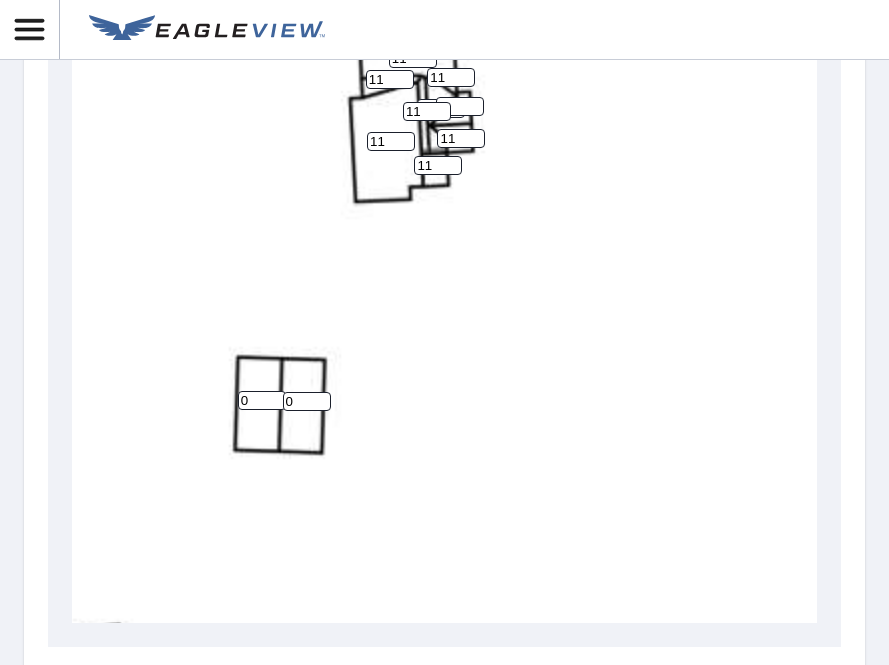 click on "0" at bounding box center (307, 401) 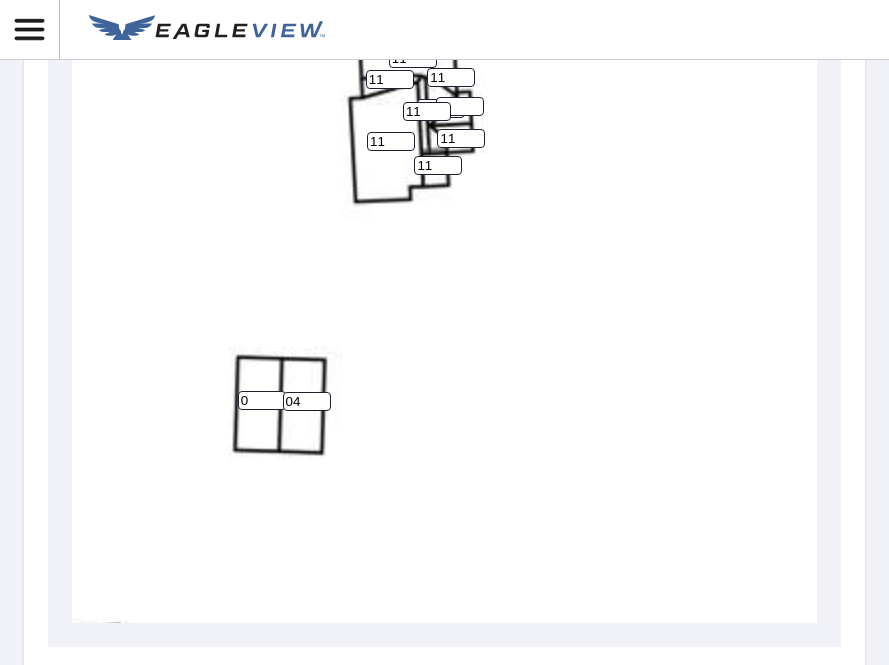 type on "0" 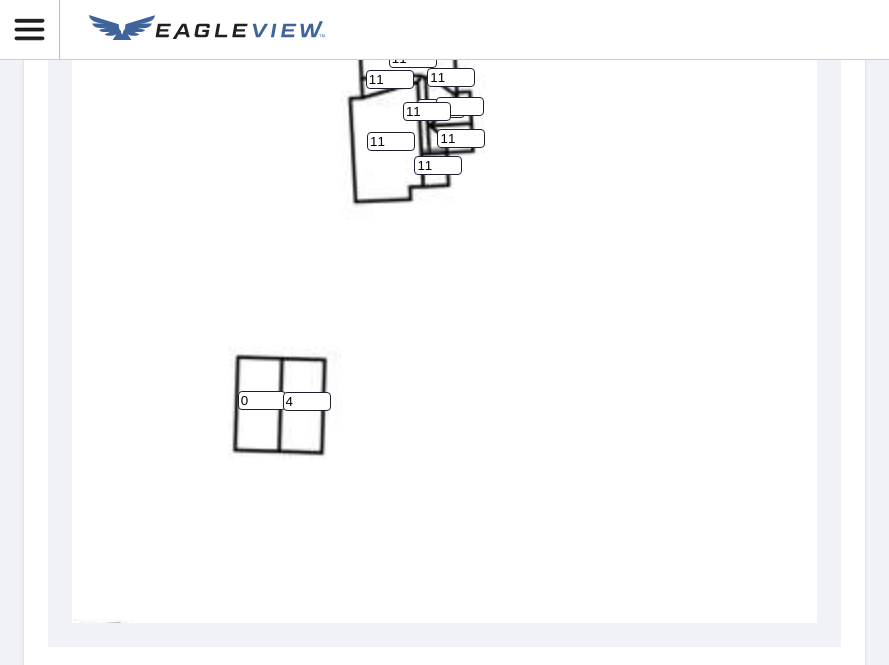 type on "4" 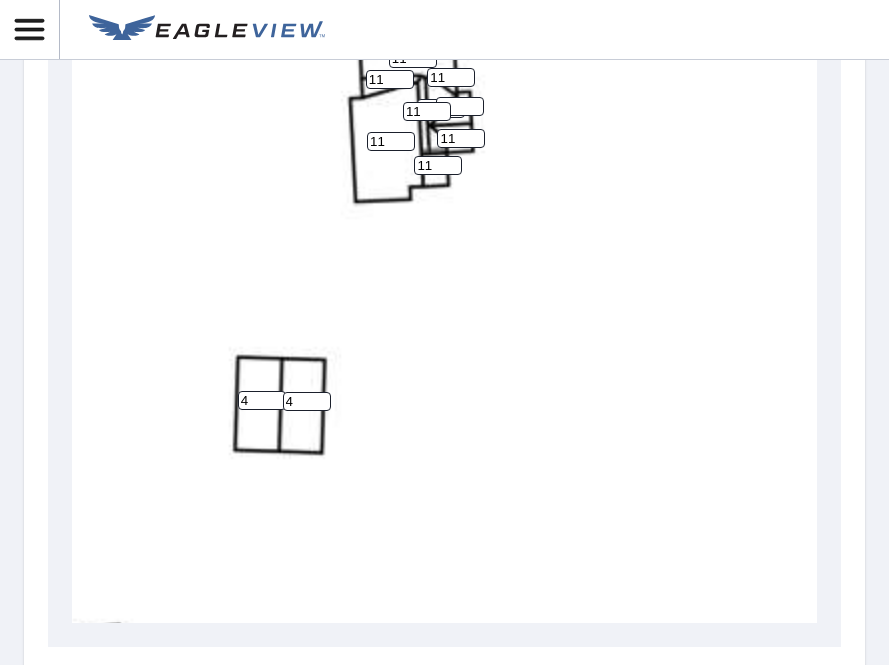 type on "4" 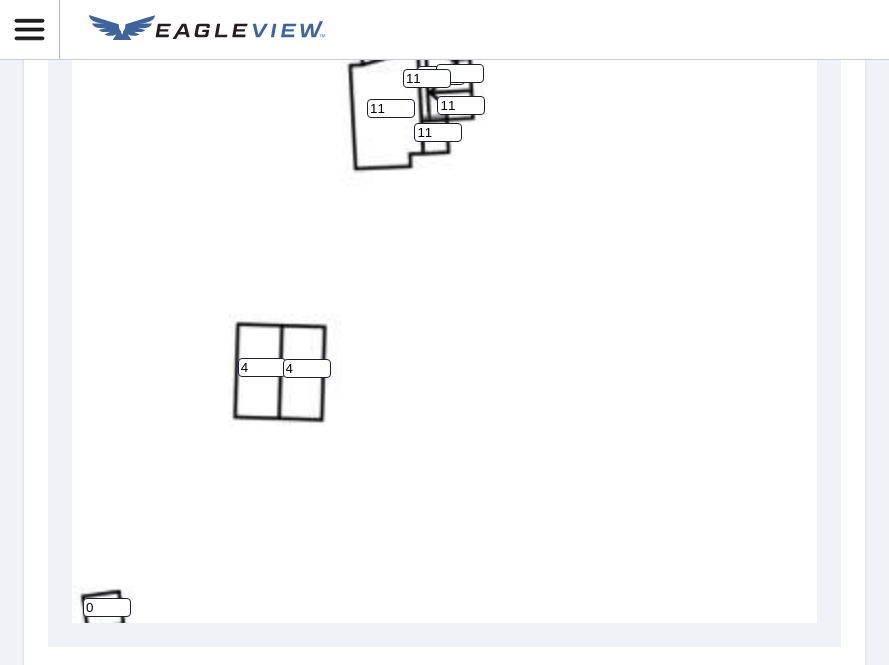 scroll, scrollTop: 0, scrollLeft: 371, axis: horizontal 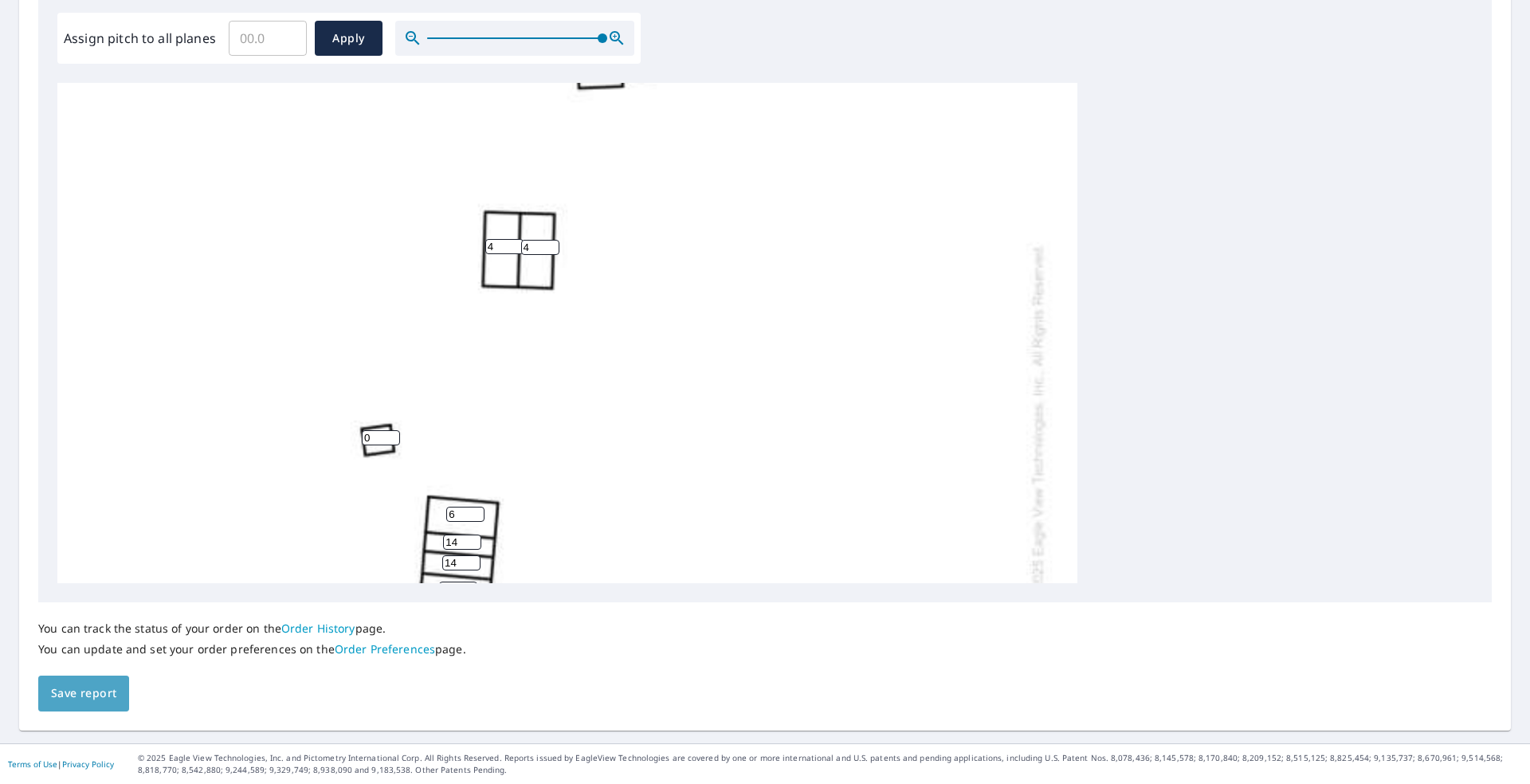 click on "Save report" at bounding box center [84, 693] 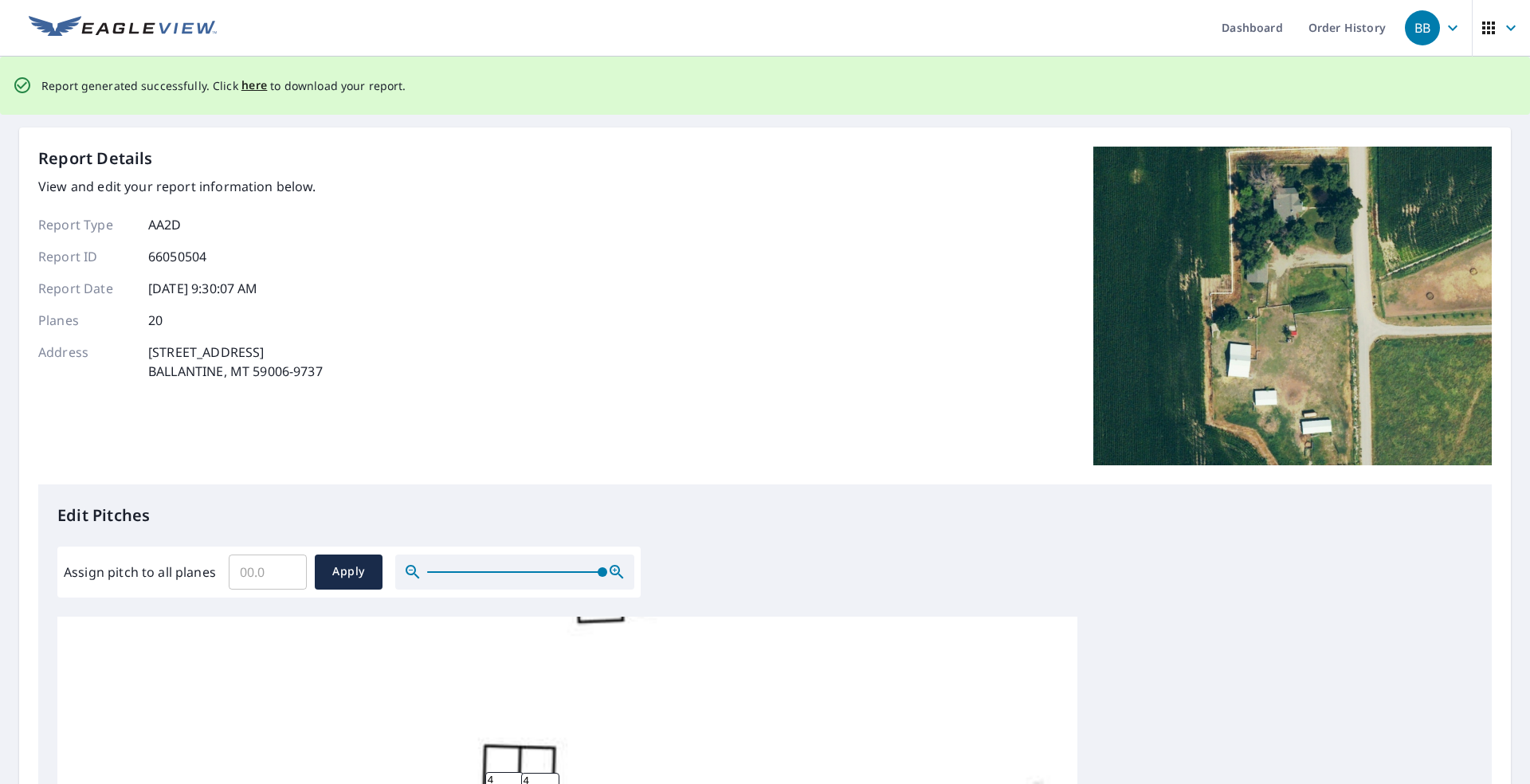 scroll, scrollTop: 0, scrollLeft: 0, axis: both 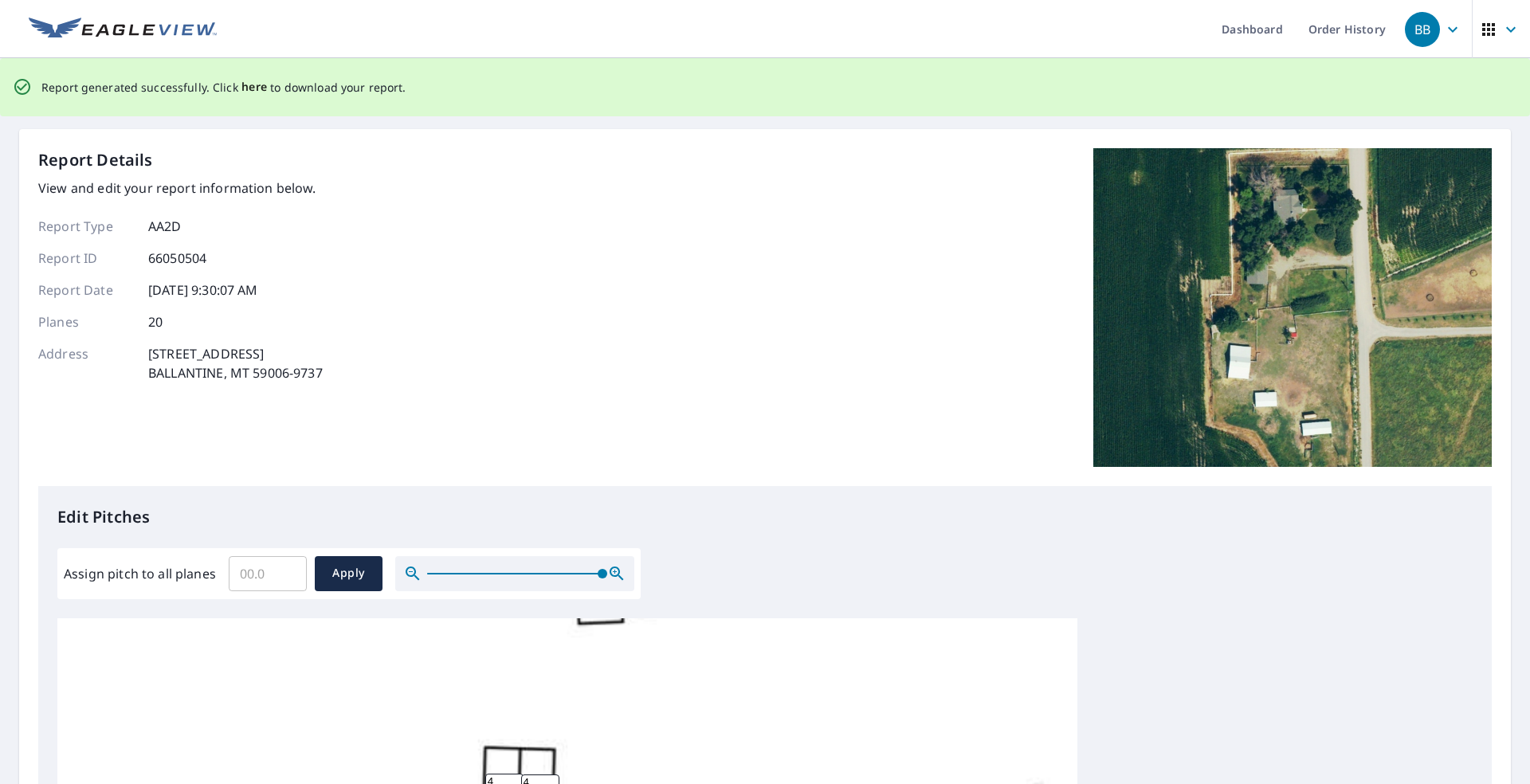 click on "here" at bounding box center [254, 87] 